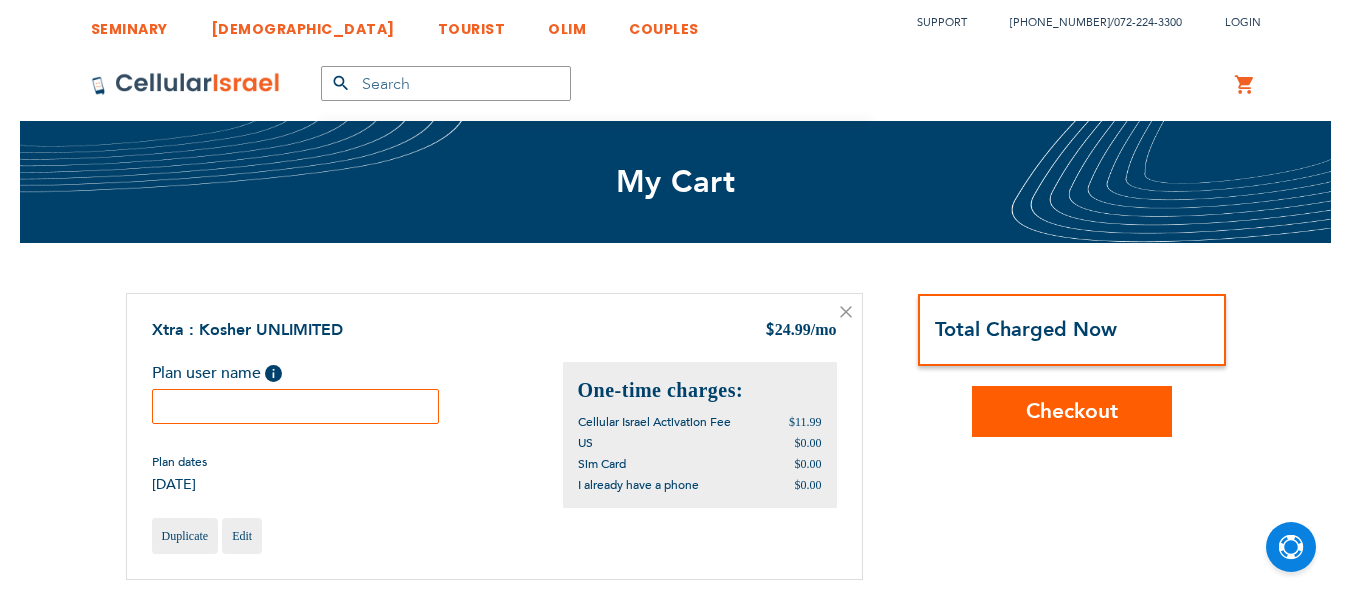 scroll, scrollTop: 0, scrollLeft: 0, axis: both 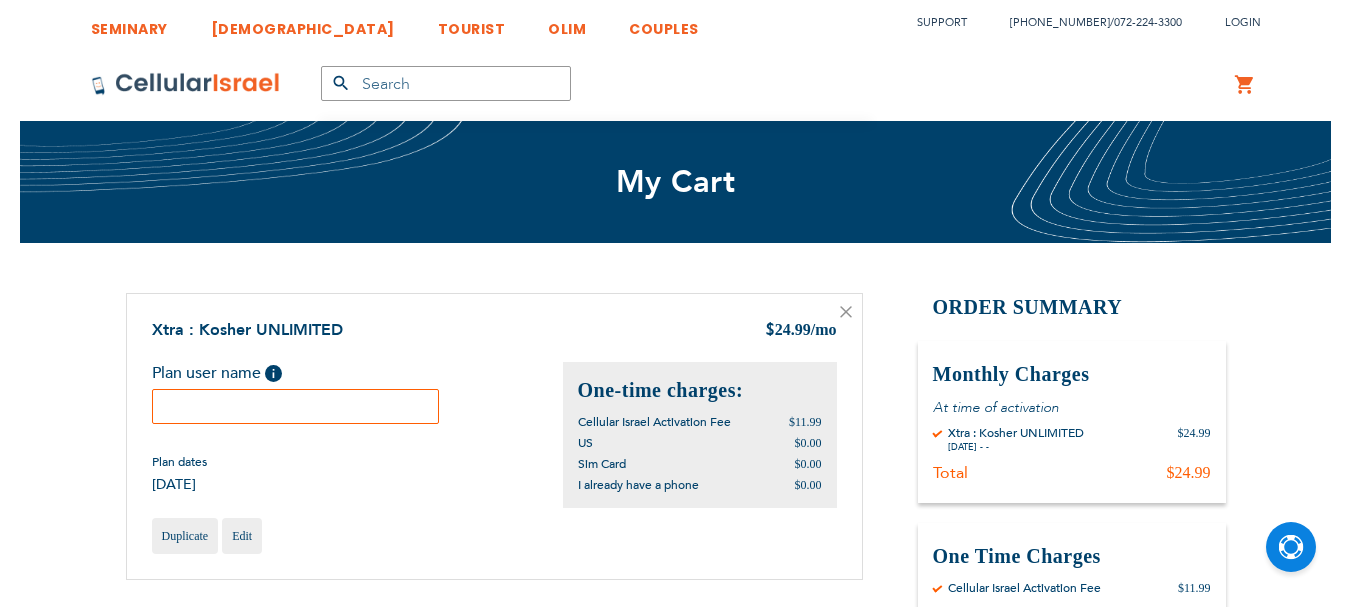 click at bounding box center (296, 406) 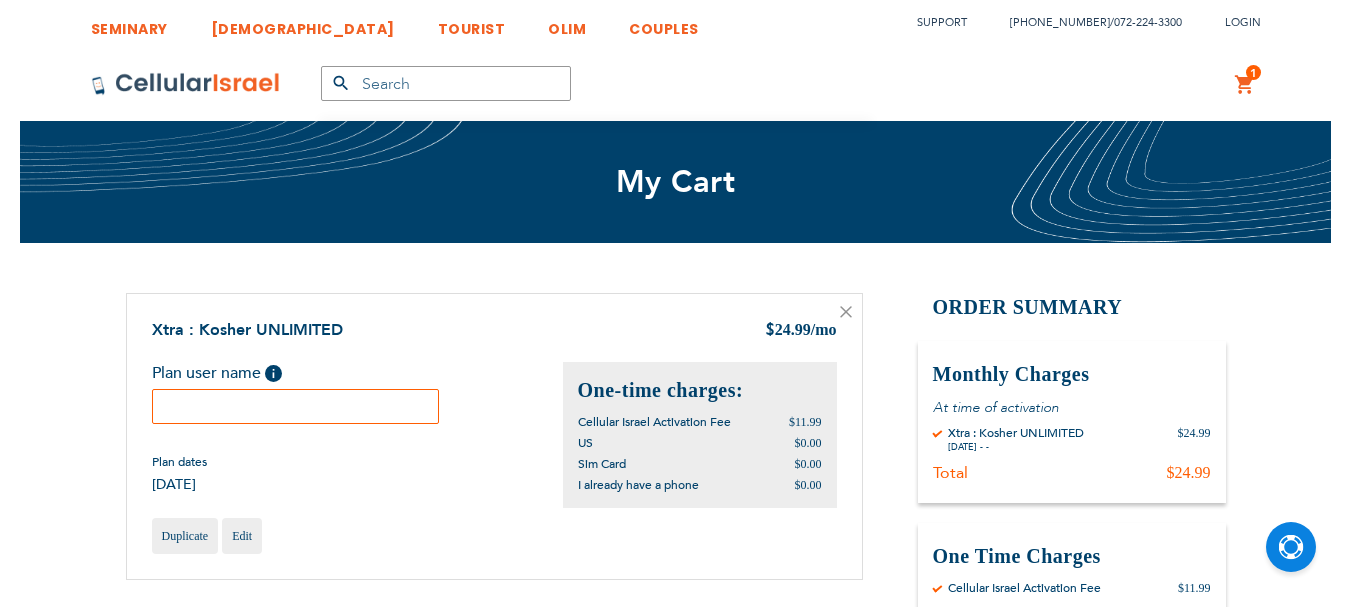 scroll, scrollTop: 13, scrollLeft: 0, axis: vertical 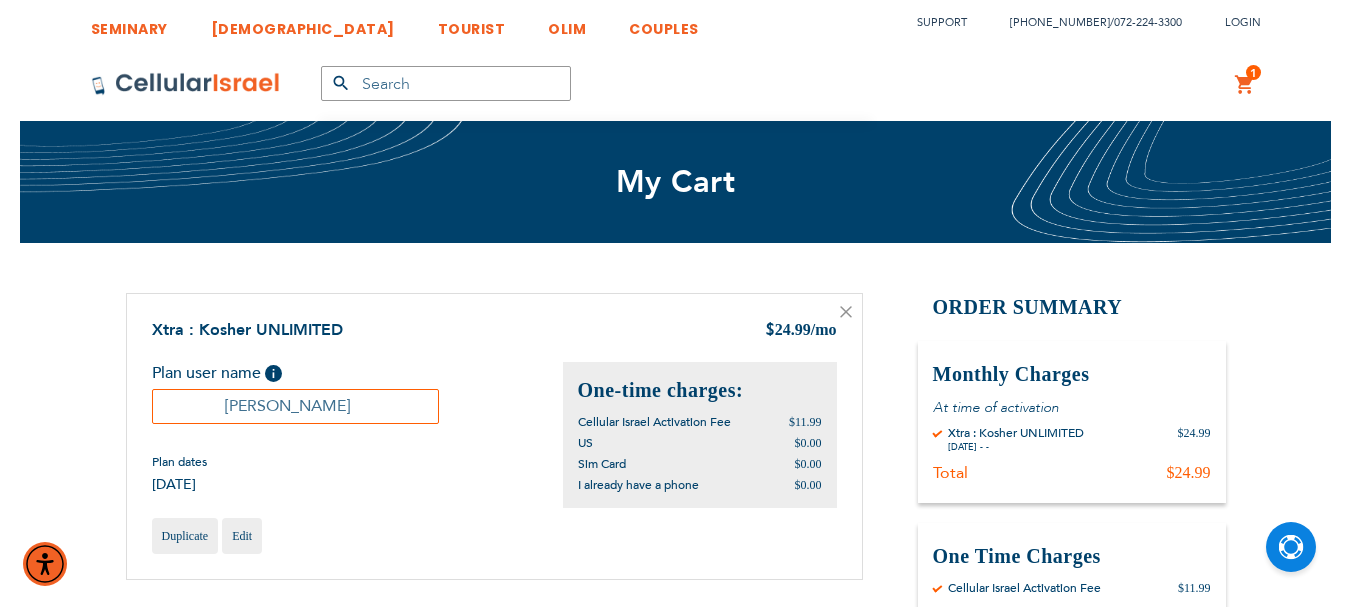 drag, startPoint x: 296, startPoint y: 403, endPoint x: 344, endPoint y: 400, distance: 48.09366 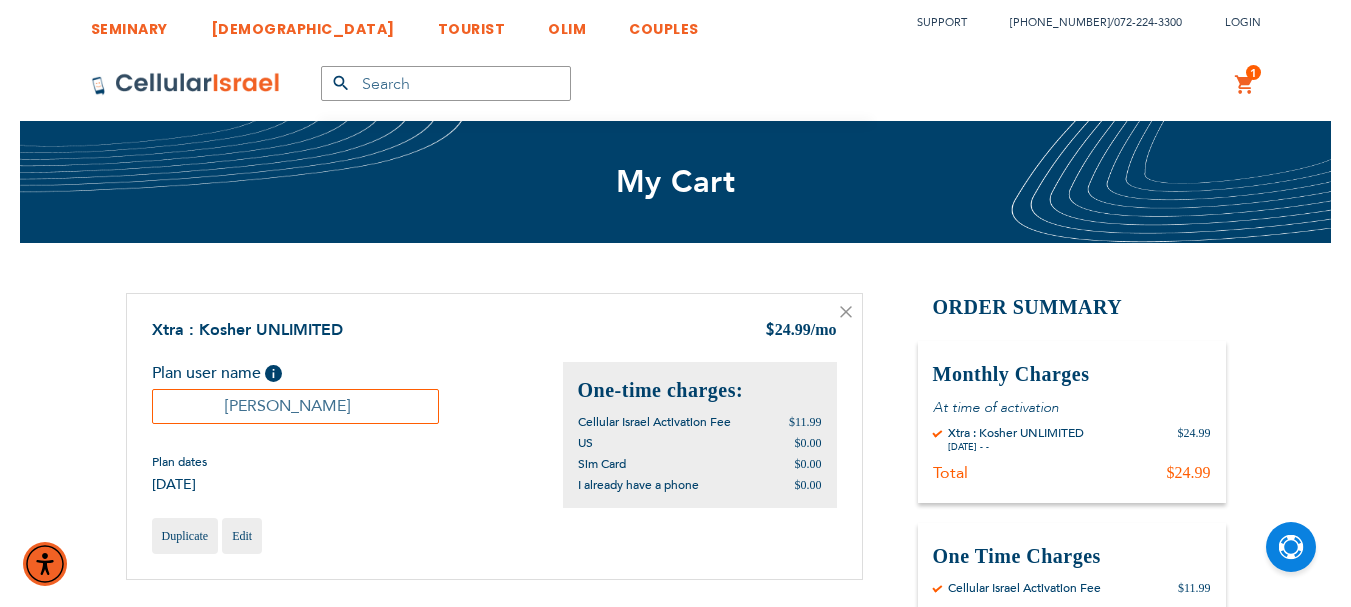 type on "Henny Bakst" 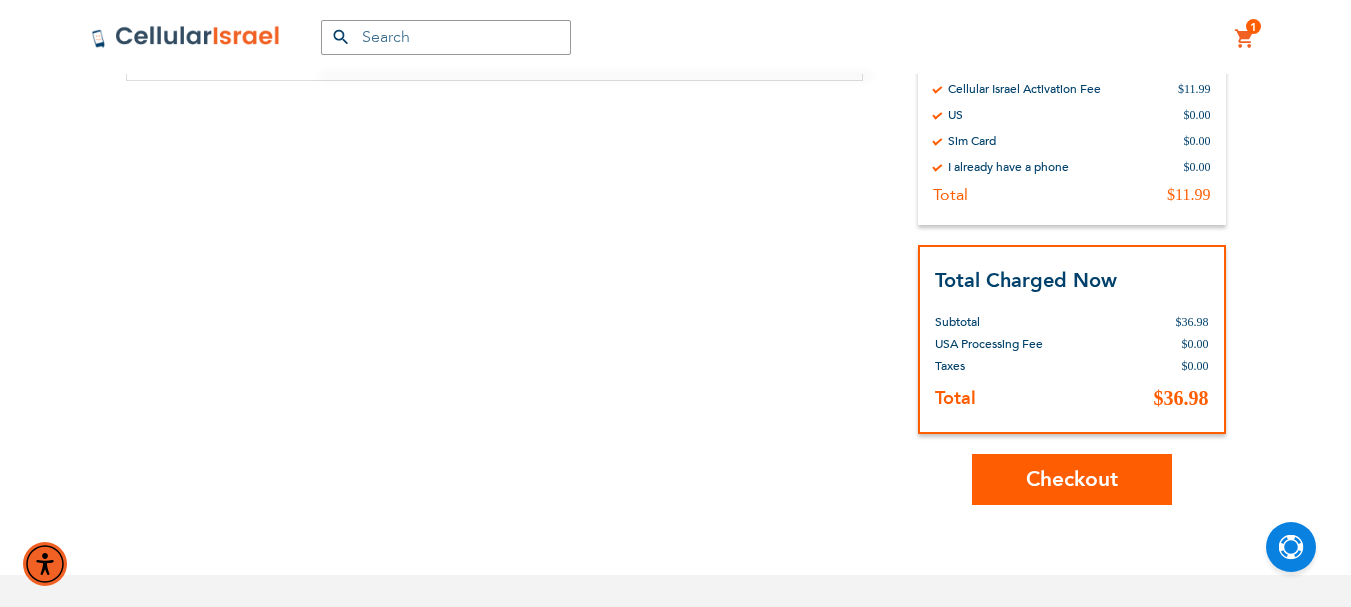 scroll, scrollTop: 500, scrollLeft: 0, axis: vertical 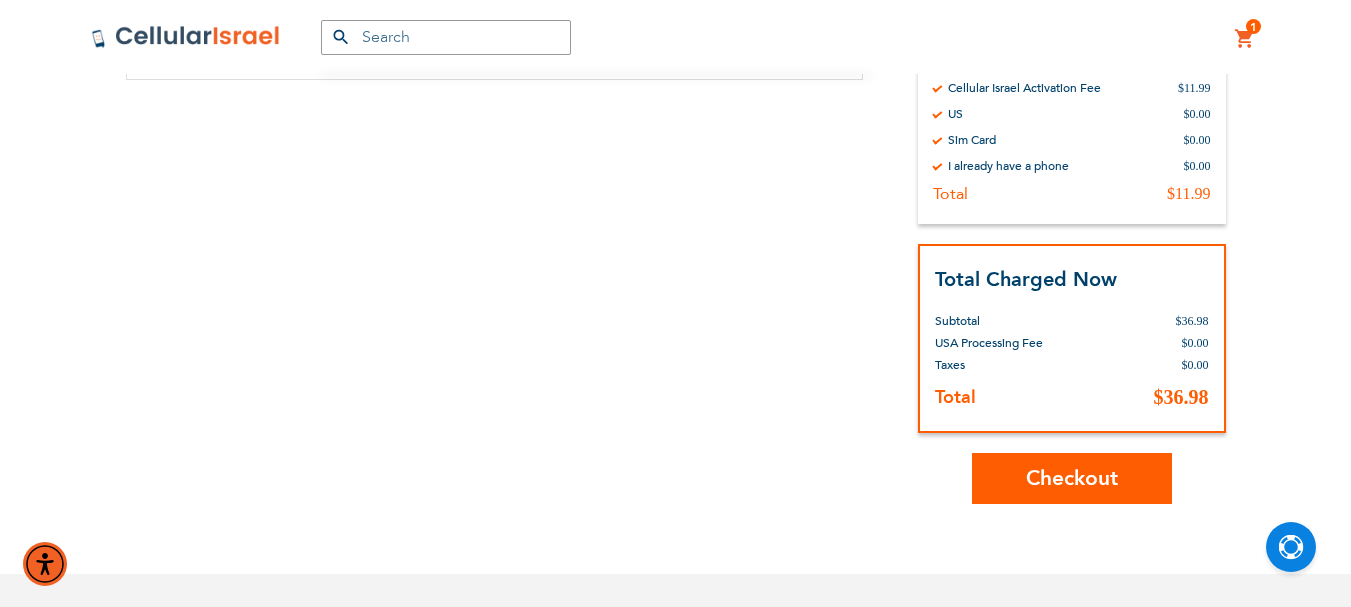 click on "Checkout" at bounding box center [1072, 478] 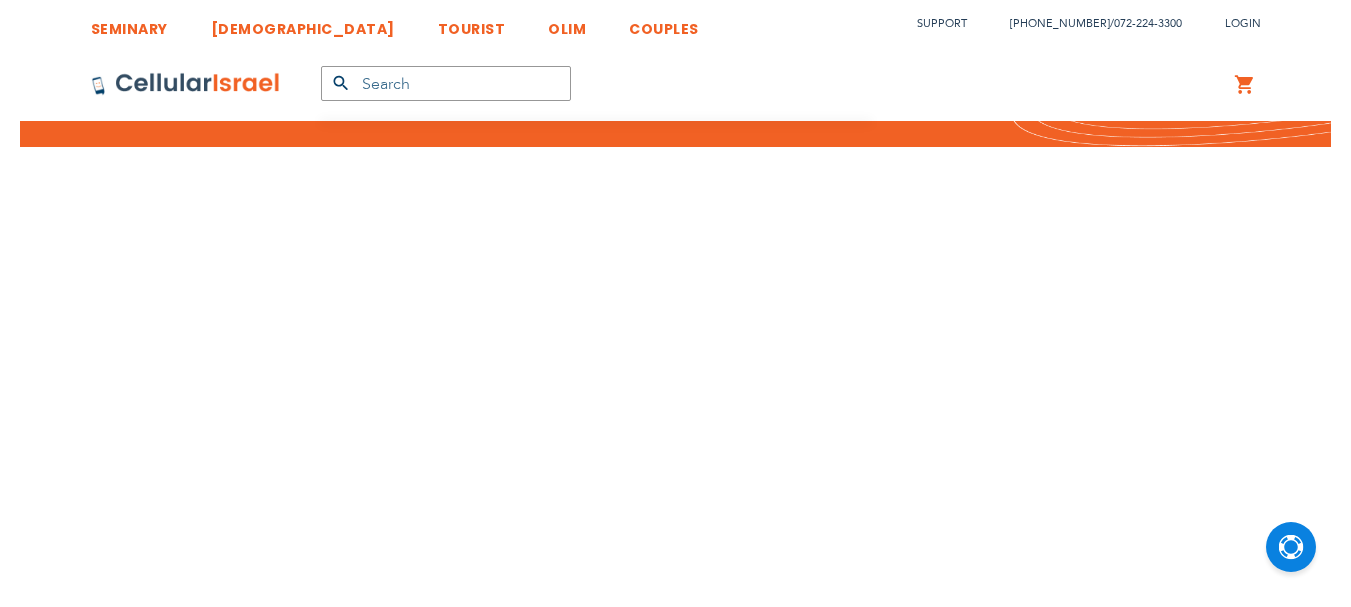 scroll, scrollTop: 0, scrollLeft: 0, axis: both 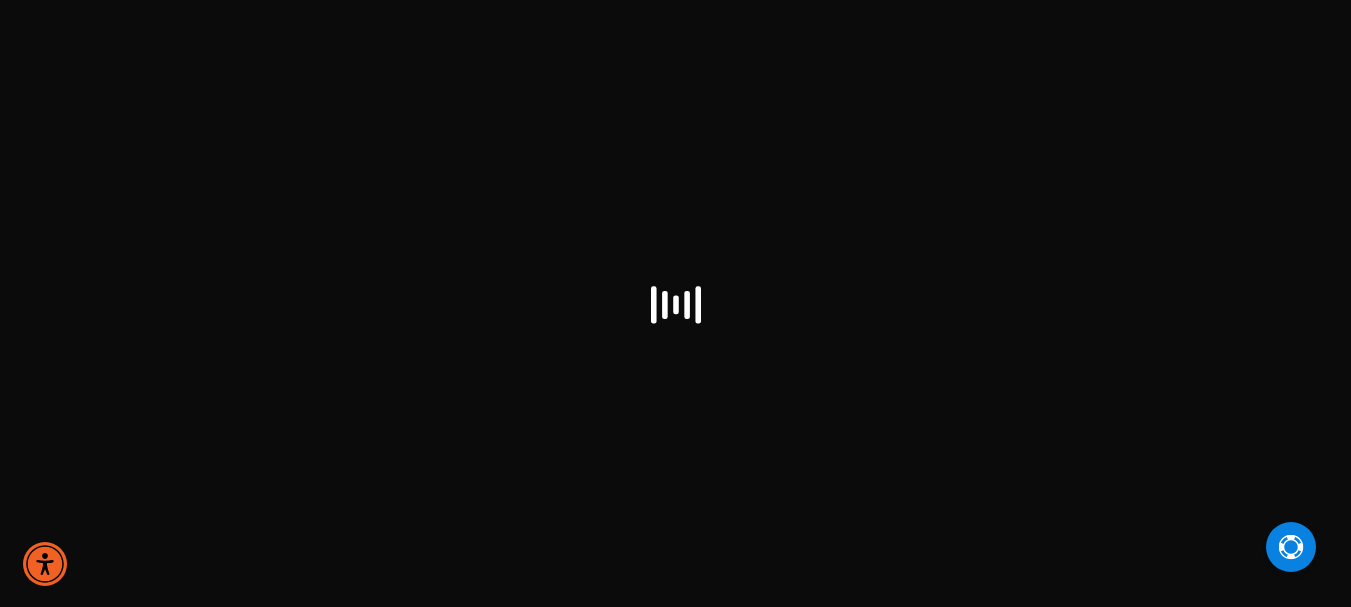 select on "US" 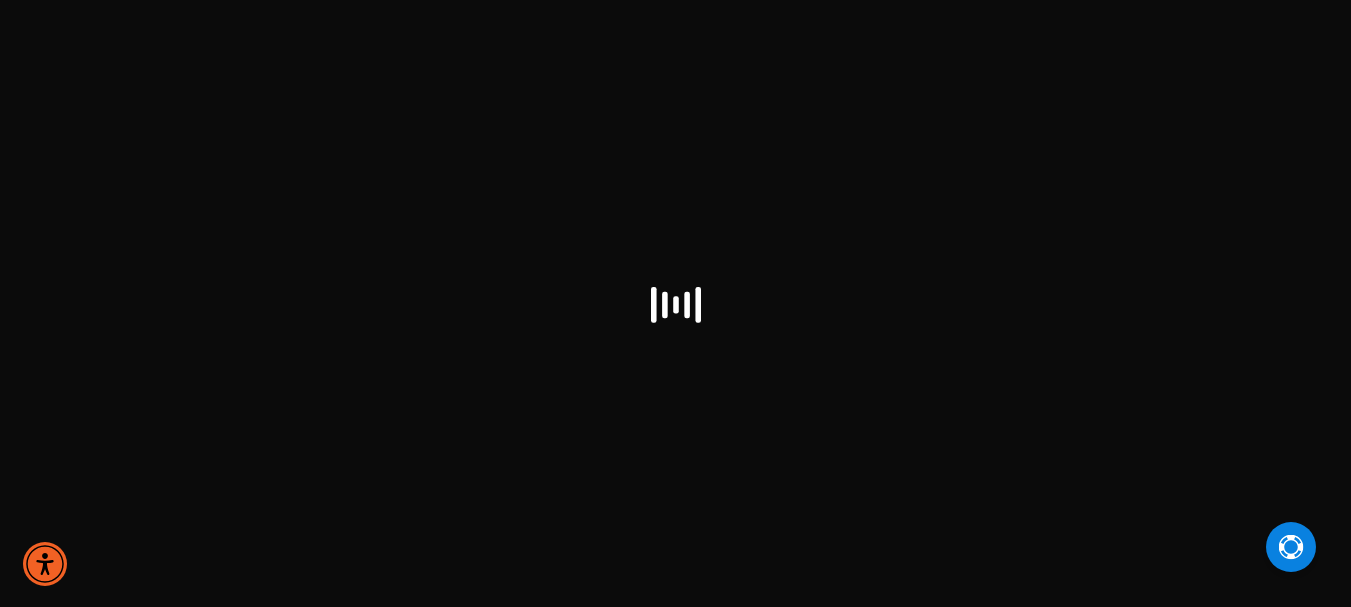 select on "US" 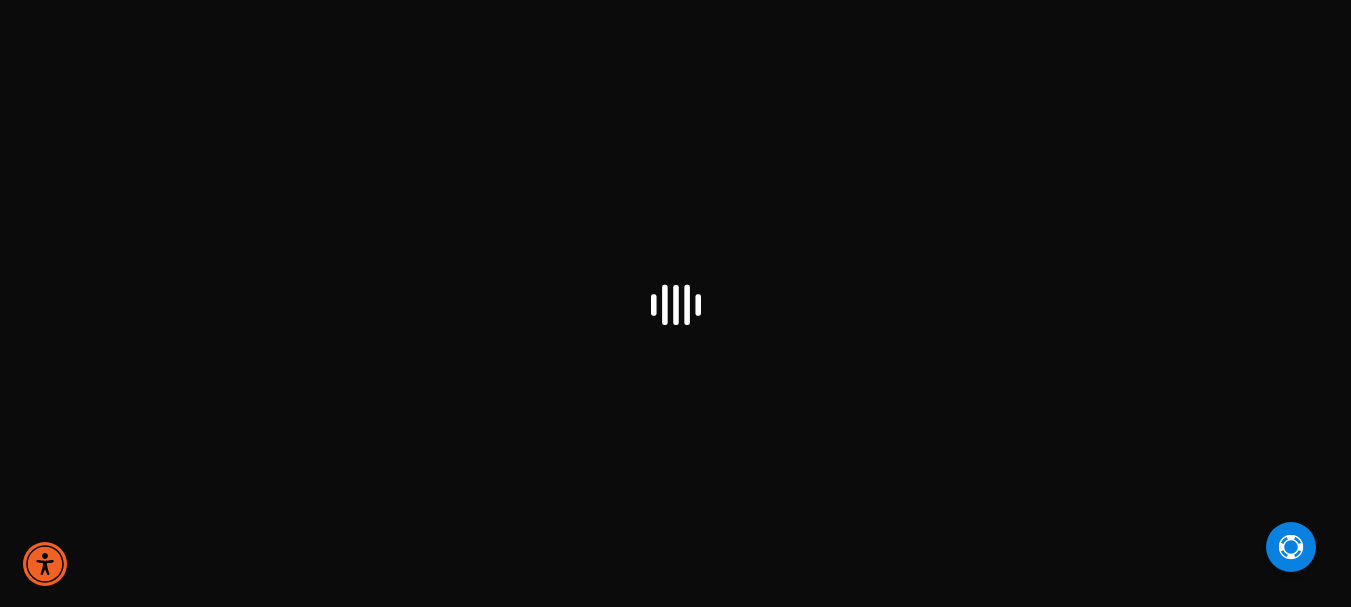 checkbox on "false" 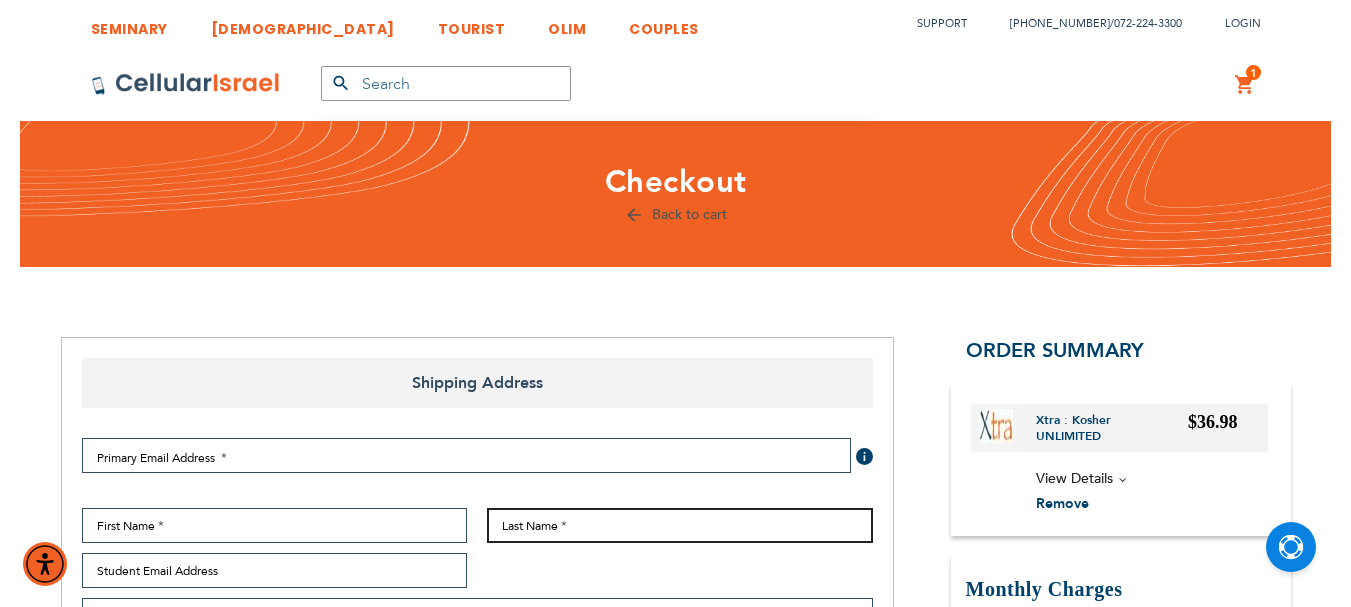 click on "Last Name" at bounding box center [680, 525] 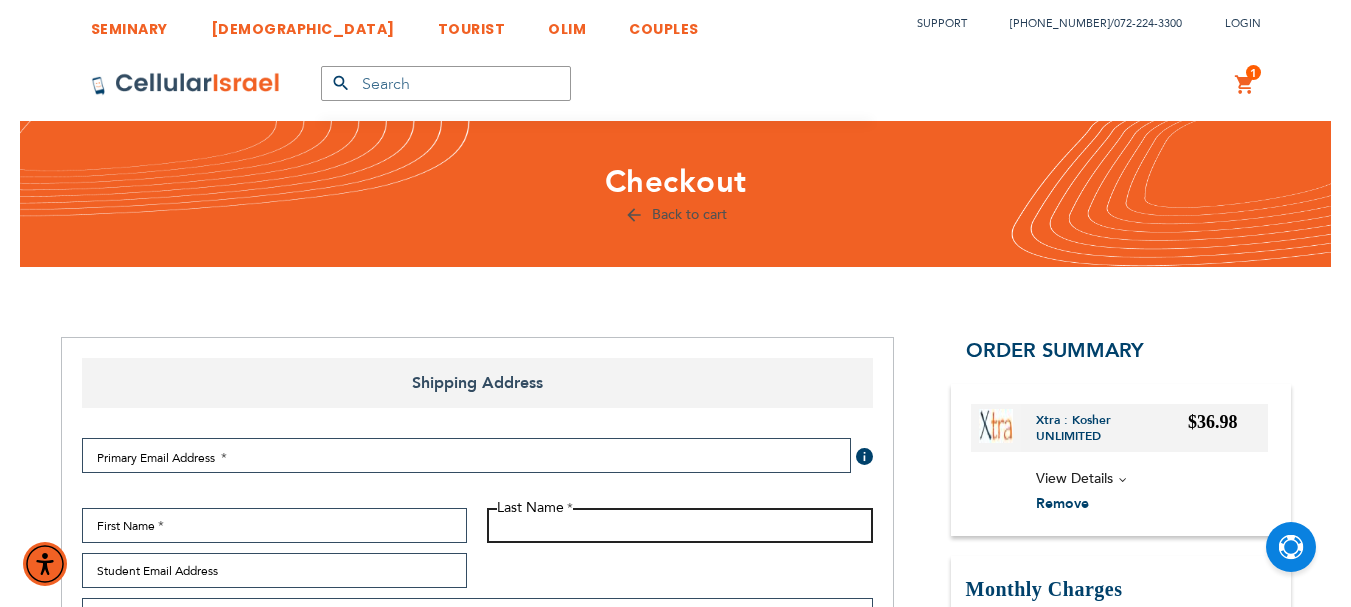 paste on "[PERSON_NAME]" 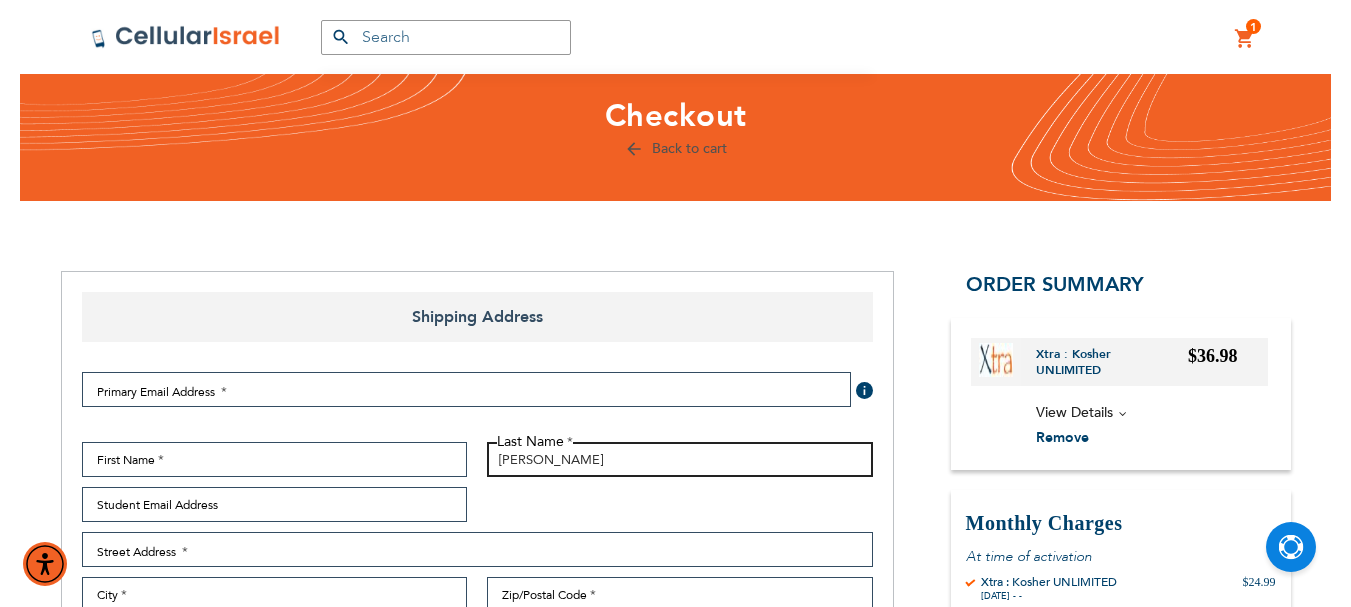 scroll, scrollTop: 100, scrollLeft: 0, axis: vertical 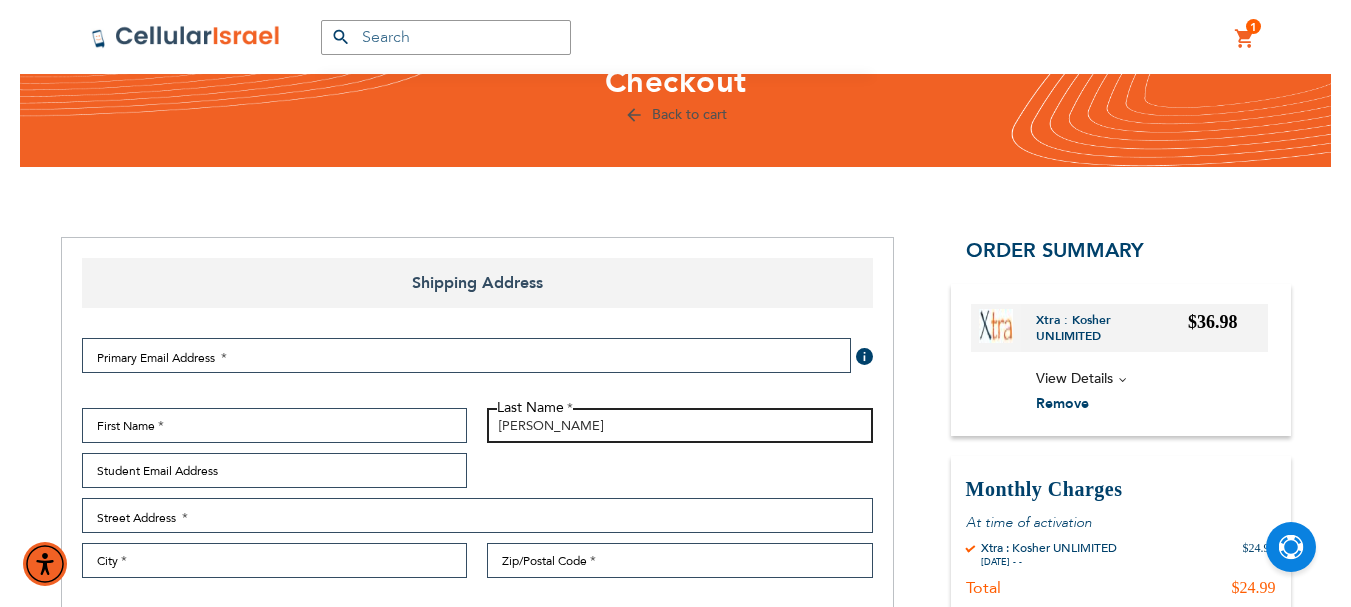 type on "[PERSON_NAME]" 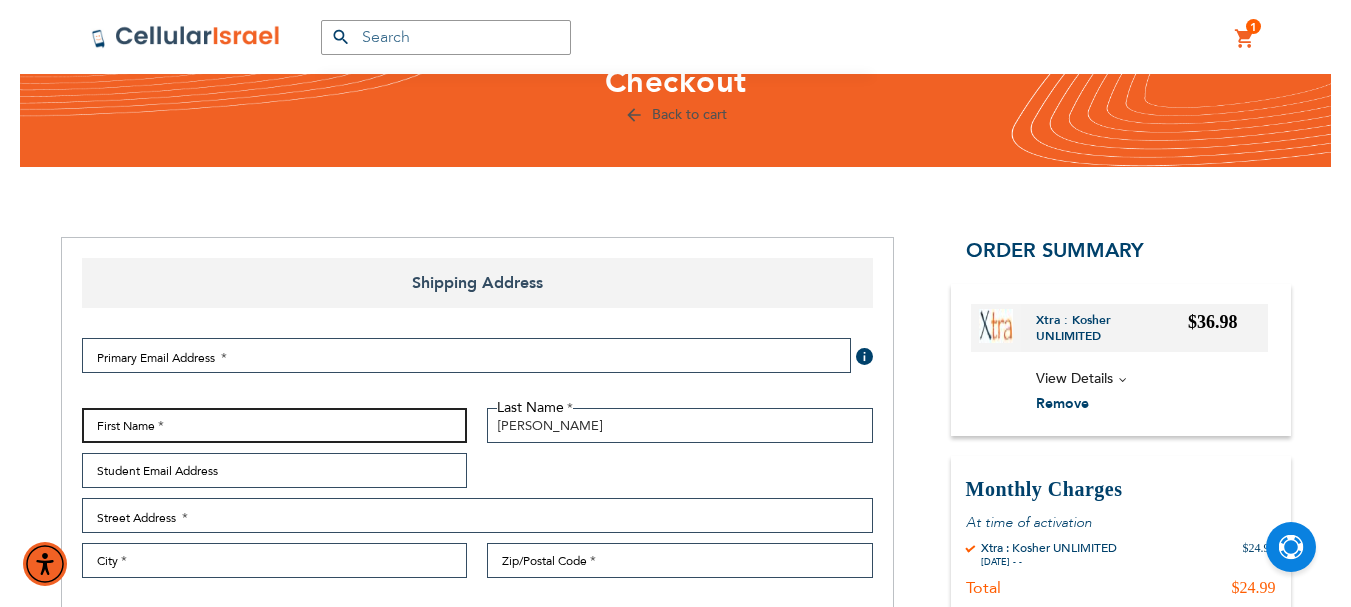 click on "First Name" at bounding box center (275, 425) 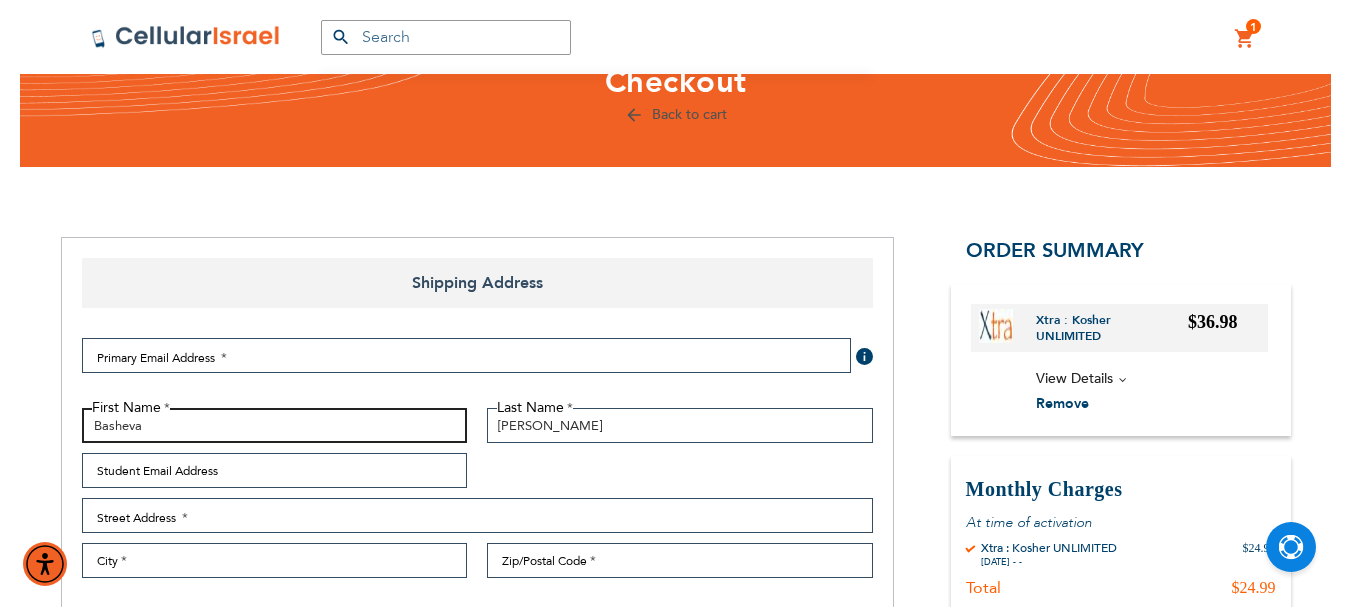 type on "Basheva" 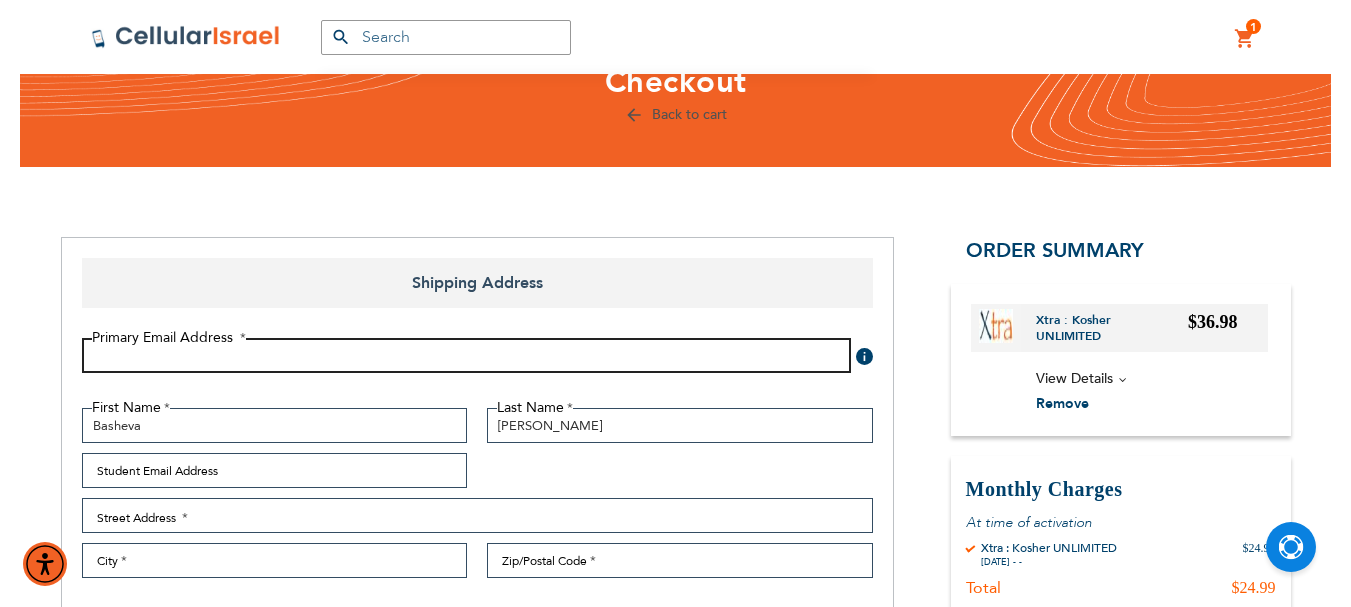 click on "Email Address" at bounding box center (466, 355) 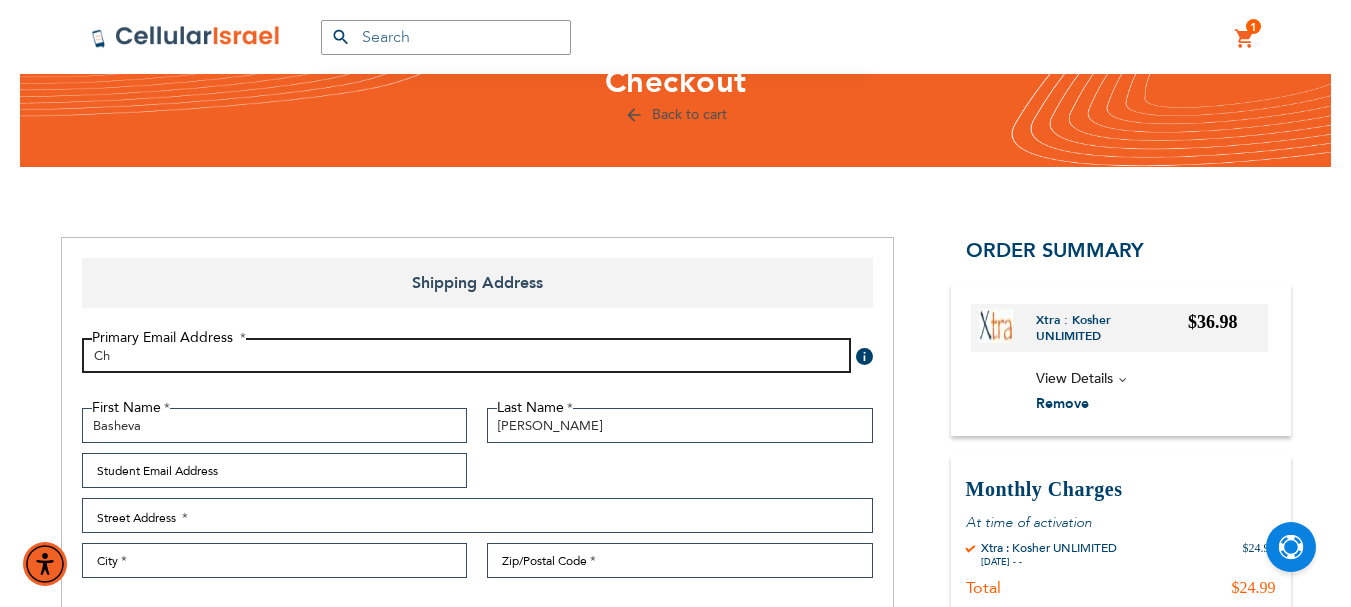 type on "C" 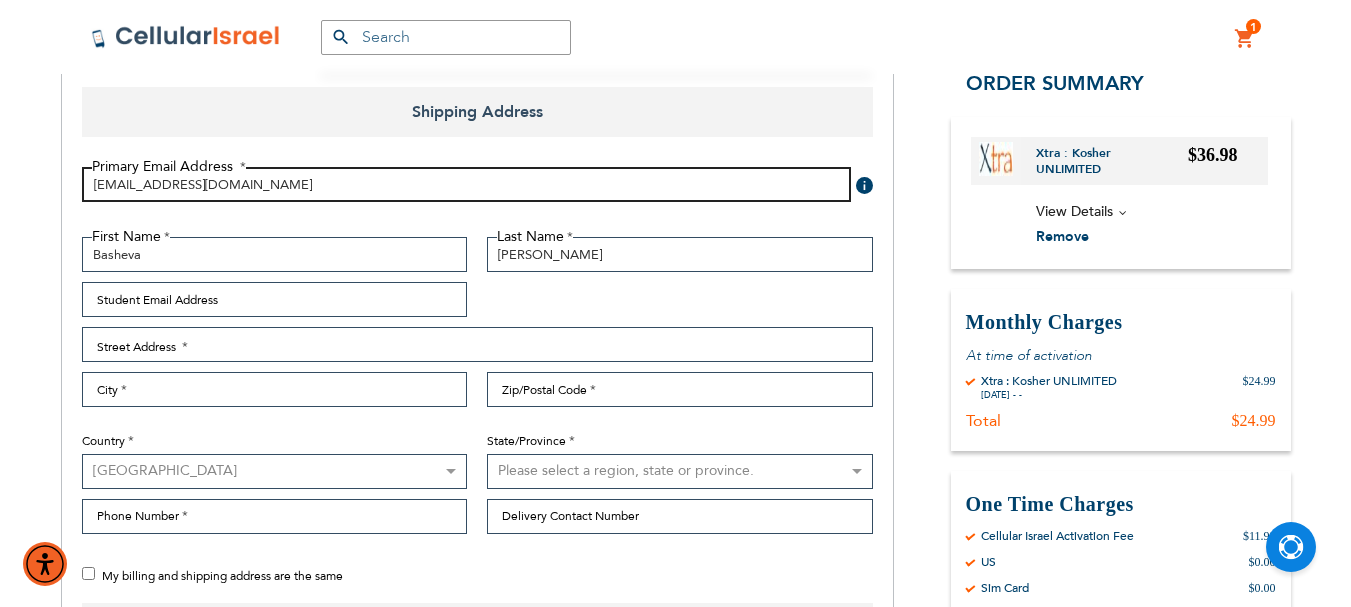 scroll, scrollTop: 300, scrollLeft: 0, axis: vertical 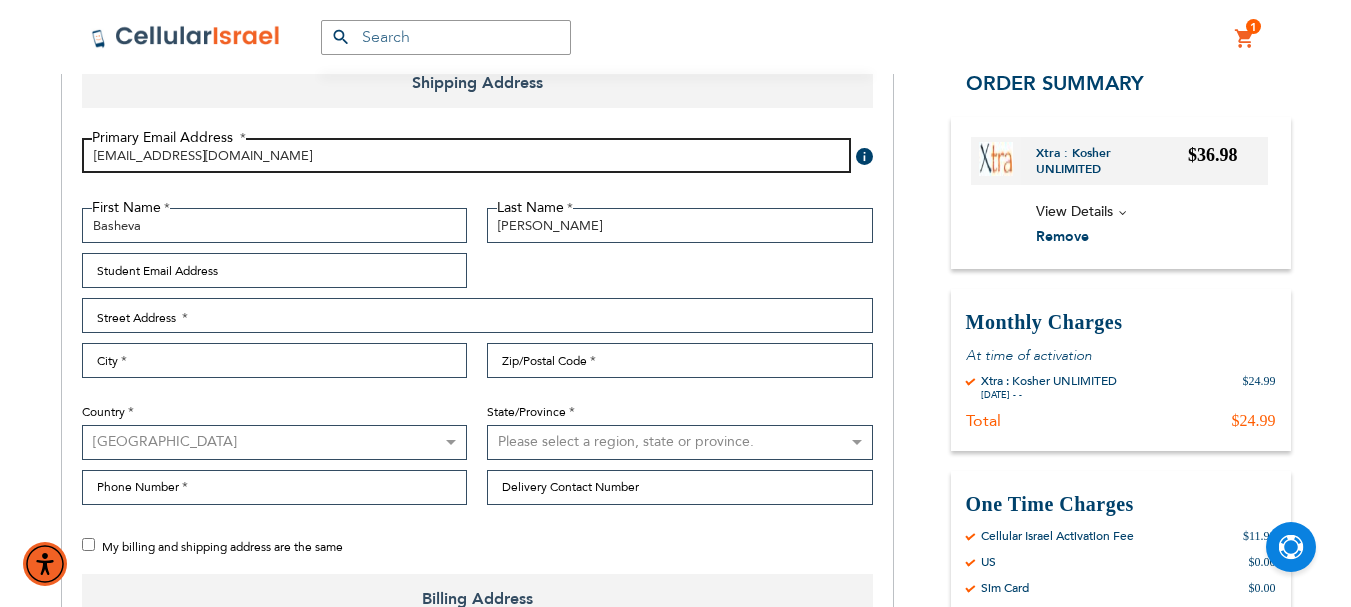 type on "[EMAIL_ADDRESS][DOMAIN_NAME]" 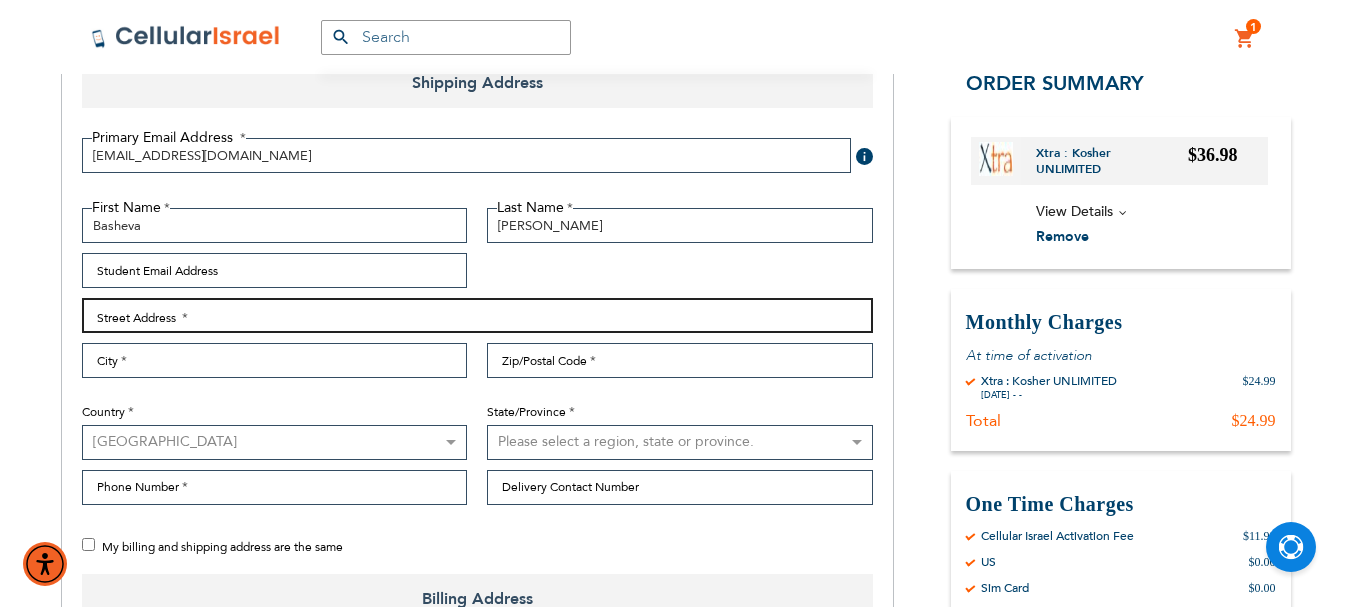 click on "Street Address: Line 1" at bounding box center (477, 315) 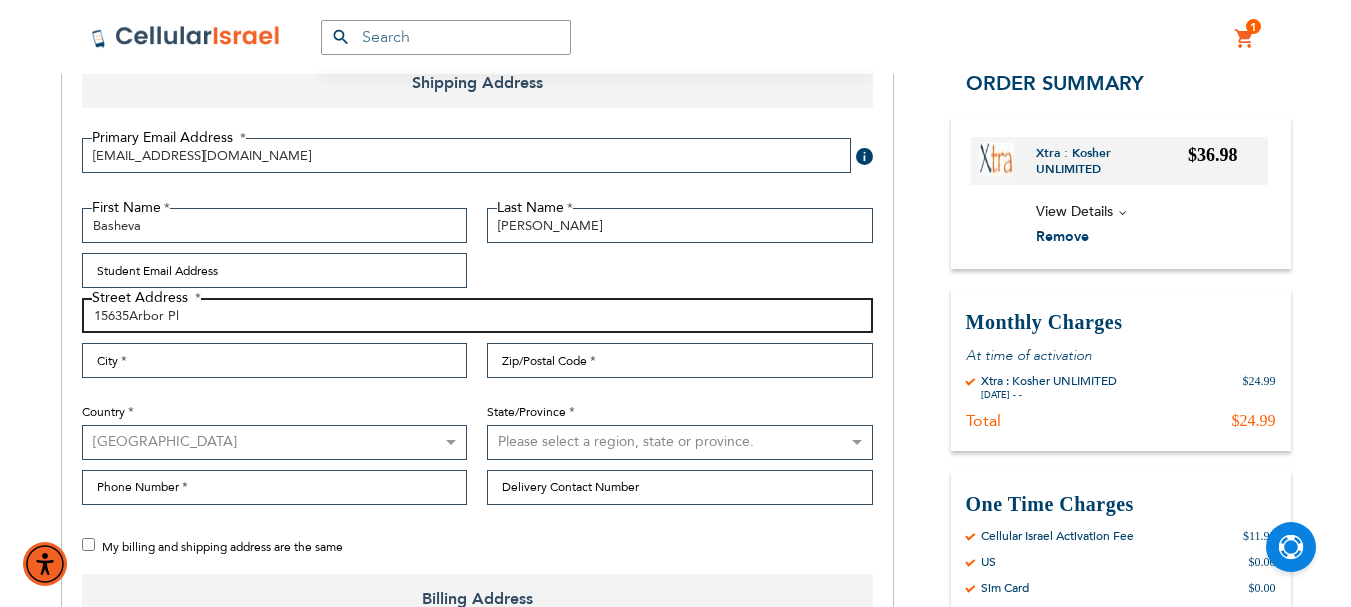 click on "15635Arbor Pl" at bounding box center (477, 315) 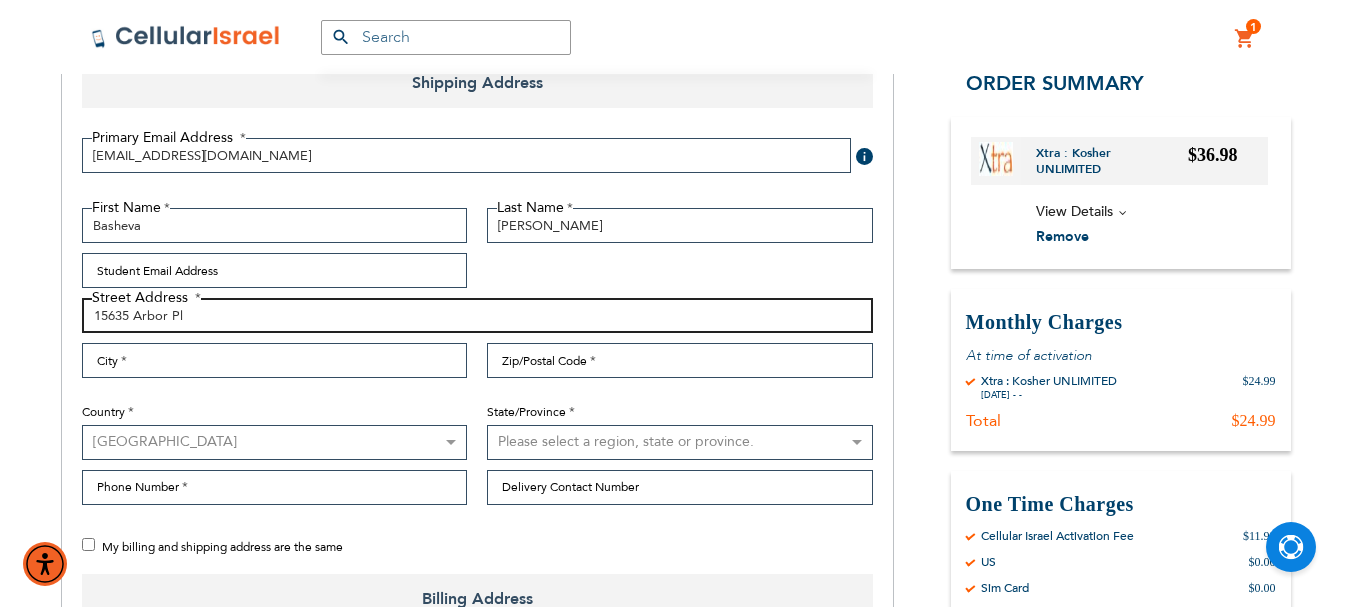 click on "15635 Arbor Pl" at bounding box center [477, 315] 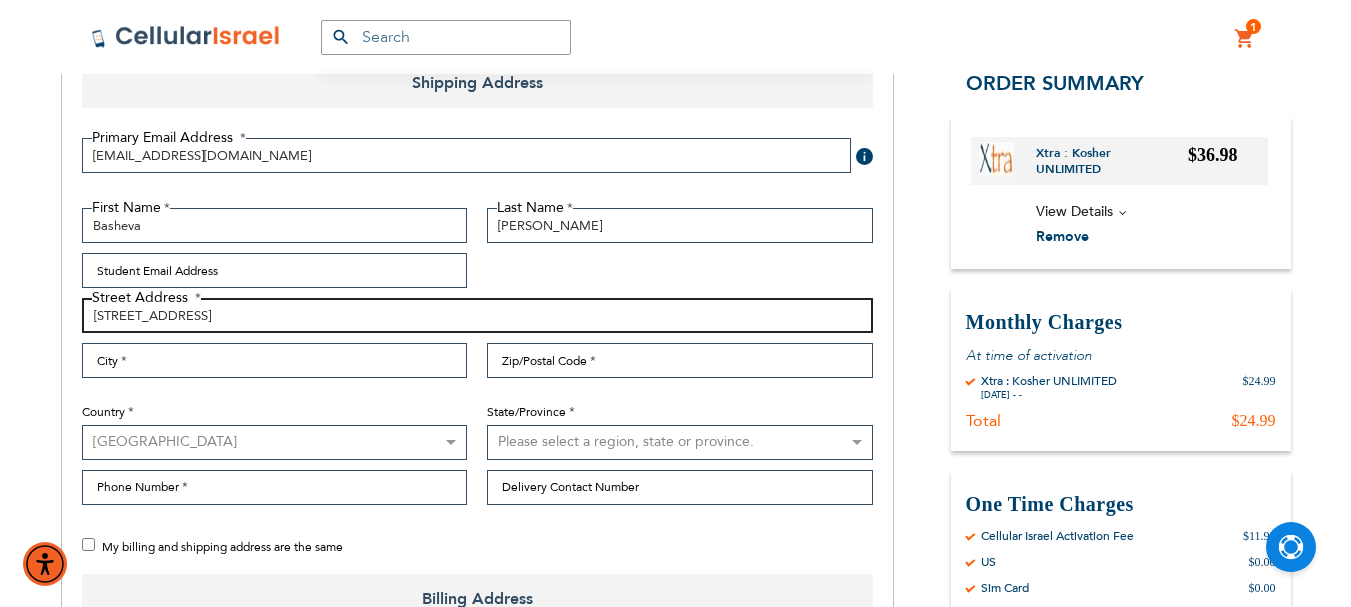 type on "[STREET_ADDRESS]" 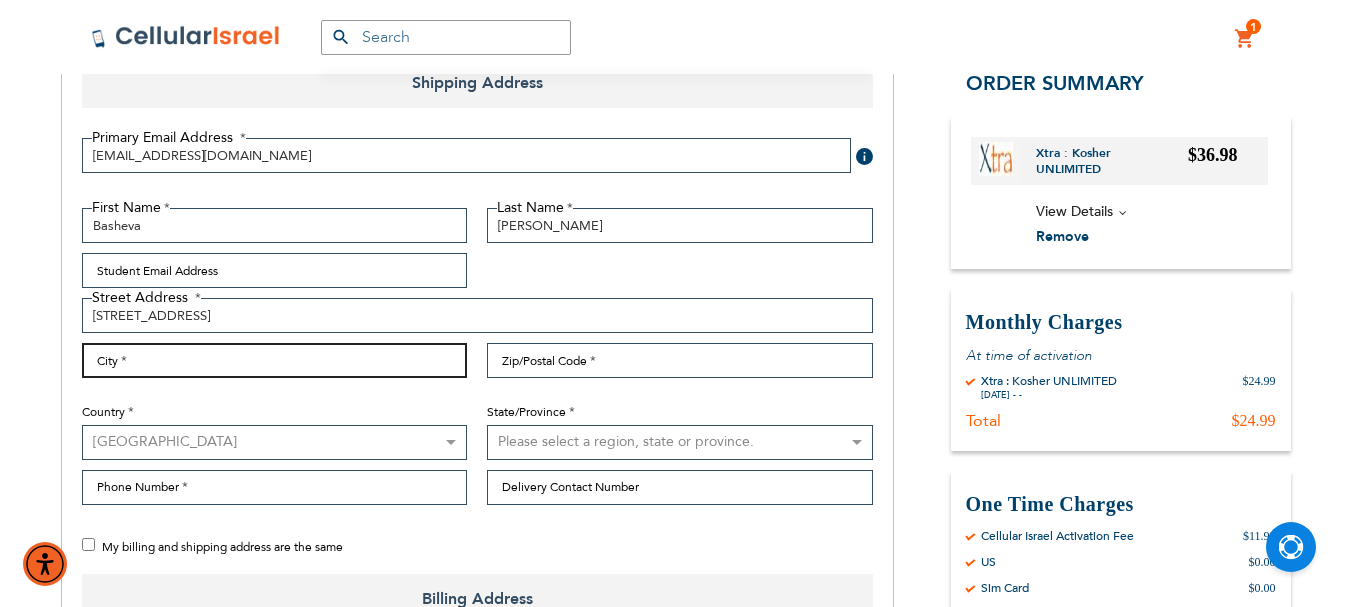 click on "City" at bounding box center [275, 360] 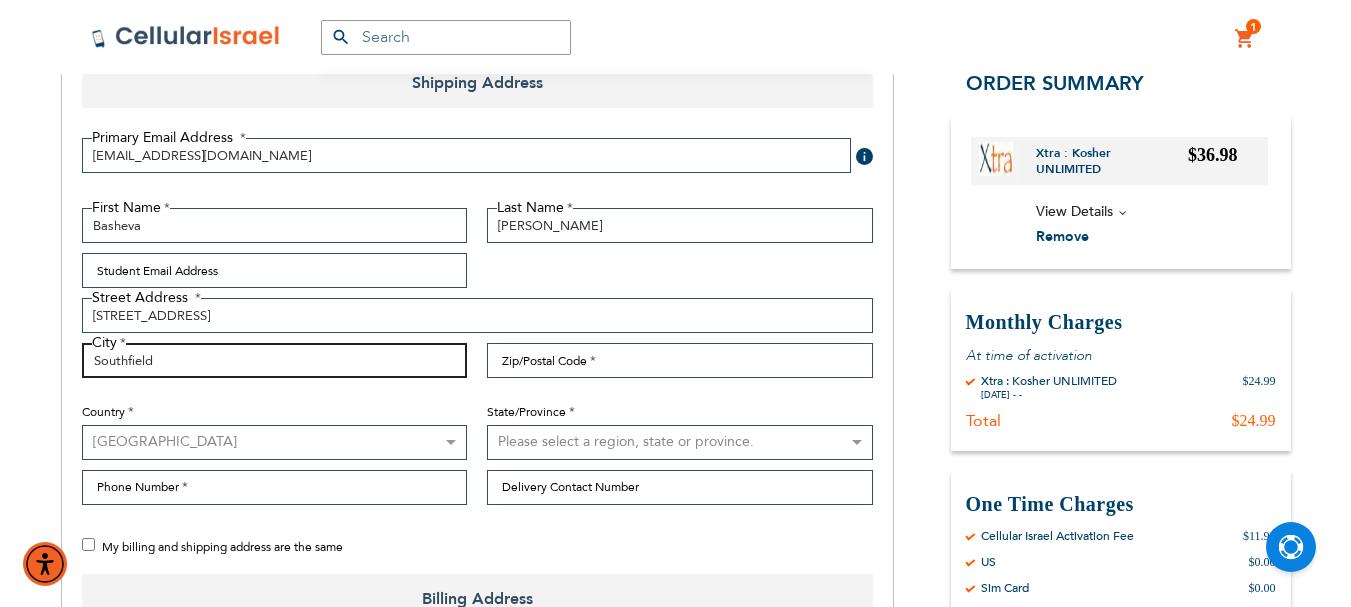 type on "Southfield" 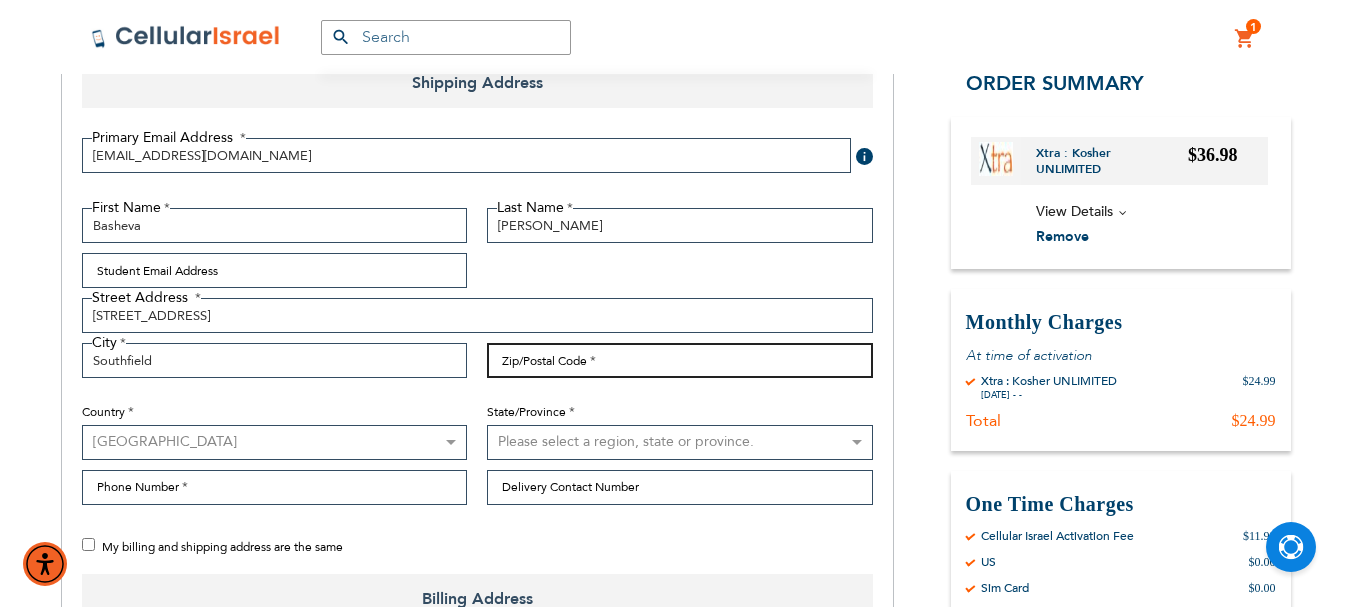 drag, startPoint x: 564, startPoint y: 365, endPoint x: 583, endPoint y: 302, distance: 65.802734 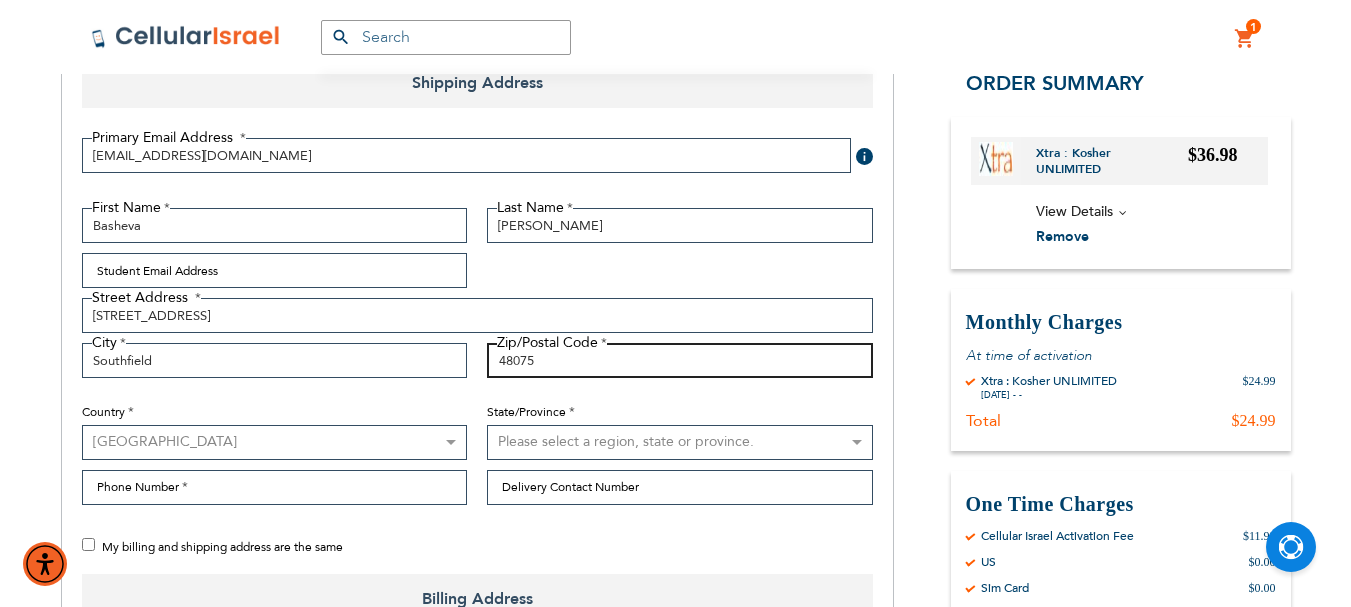 type on "48075" 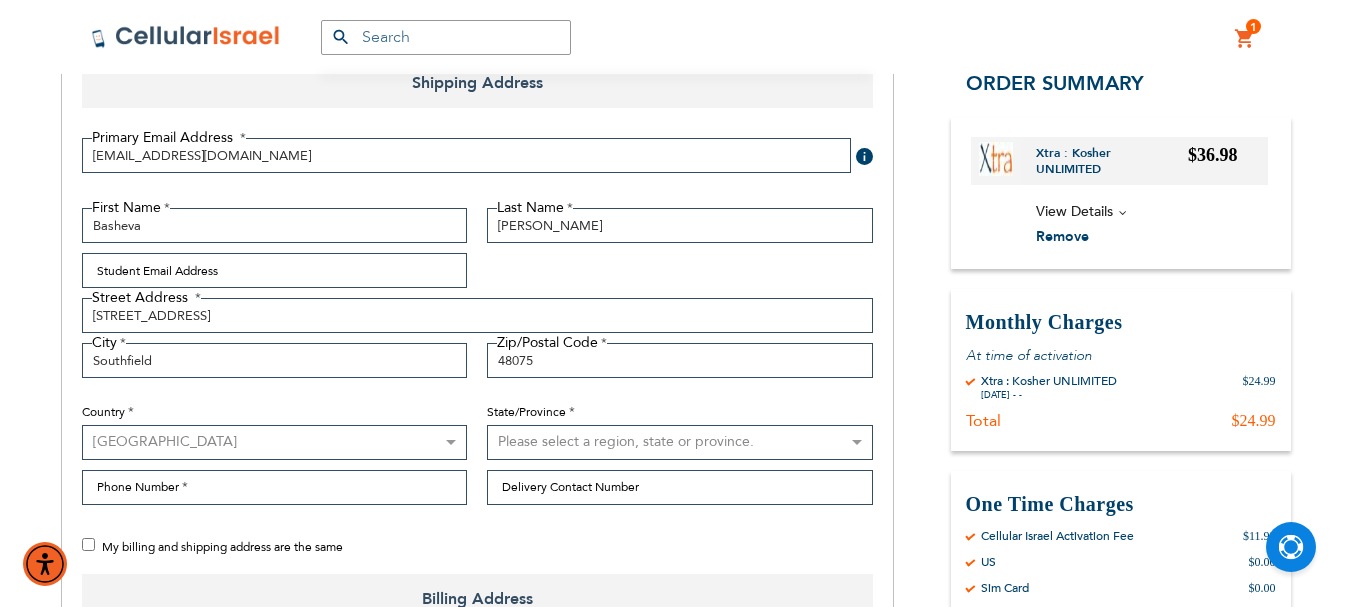click on "Please select a region, state or province. [US_STATE] [US_STATE] [US_STATE] [US_STATE] [US_STATE] Armed Forces Africa Armed Forces Americas Armed Forces [DEMOGRAPHIC_DATA] Armed Forces Europe Armed Forces Middle East Armed Forces Pacific [US_STATE] [US_STATE] [US_STATE] [US_STATE] [US_STATE] [US_STATE] [US_STATE] [US_STATE] [US_STATE] [US_STATE] [US_STATE] [US_STATE] [US_STATE] [US_STATE] [US_STATE] [US_STATE] [US_STATE] [US_STATE] [PERSON_NAME][US_STATE] [US_STATE] [US_STATE] [US_STATE] [US_STATE] [US_STATE] [US_STATE] [US_STATE] [US_STATE] [US_STATE] [US_STATE] [US_STATE] [US_STATE] [US_STATE] [US_STATE] [US_STATE] [US_STATE] [US_STATE] [US_STATE] [US_STATE] [US_STATE] [US_STATE] [US_STATE] [US_STATE] [US_STATE] [US_STATE] [US_STATE] [US_STATE] [US_STATE] [US_STATE] [GEOGRAPHIC_DATA] [US_STATE][PERSON_NAME][US_STATE] [US_STATE][PERSON_NAME] [US_STATE] [US_STATE]" at bounding box center [680, 442] 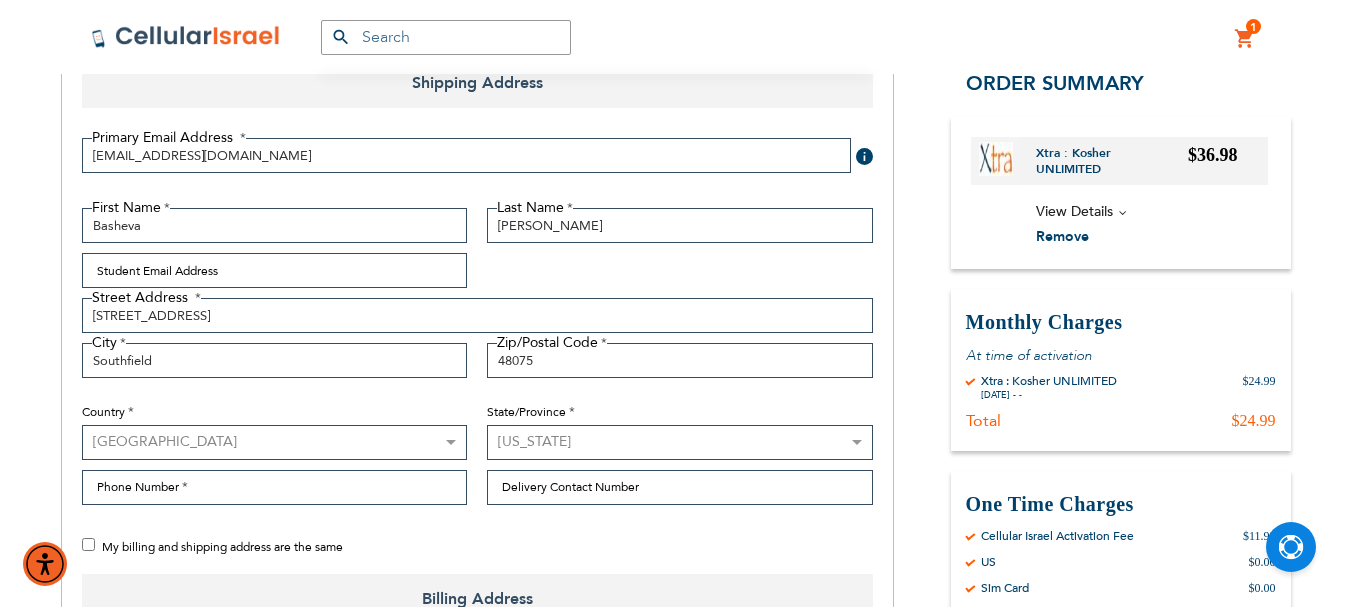 click on "Please select a region, state or province. [US_STATE] [US_STATE] [US_STATE] [US_STATE] [US_STATE] Armed Forces Africa Armed Forces Americas Armed Forces [DEMOGRAPHIC_DATA] Armed Forces Europe Armed Forces Middle East Armed Forces Pacific [US_STATE] [US_STATE] [US_STATE] [US_STATE] [US_STATE] [US_STATE] [US_STATE] [US_STATE] [US_STATE] [US_STATE] [US_STATE] [US_STATE] [US_STATE] [US_STATE] [US_STATE] [US_STATE] [US_STATE] [US_STATE] [PERSON_NAME][US_STATE] [US_STATE] [US_STATE] [US_STATE] [US_STATE] [US_STATE] [US_STATE] [US_STATE] [US_STATE] [US_STATE] [US_STATE] [US_STATE] [US_STATE] [US_STATE] [US_STATE] [US_STATE] [US_STATE] [US_STATE] [US_STATE] [US_STATE] [US_STATE] [US_STATE] [US_STATE] [US_STATE] [US_STATE] [US_STATE] [US_STATE] [US_STATE] [US_STATE] [US_STATE] [GEOGRAPHIC_DATA] [US_STATE][PERSON_NAME][US_STATE] [US_STATE][PERSON_NAME] [US_STATE] [US_STATE]" at bounding box center [680, 442] 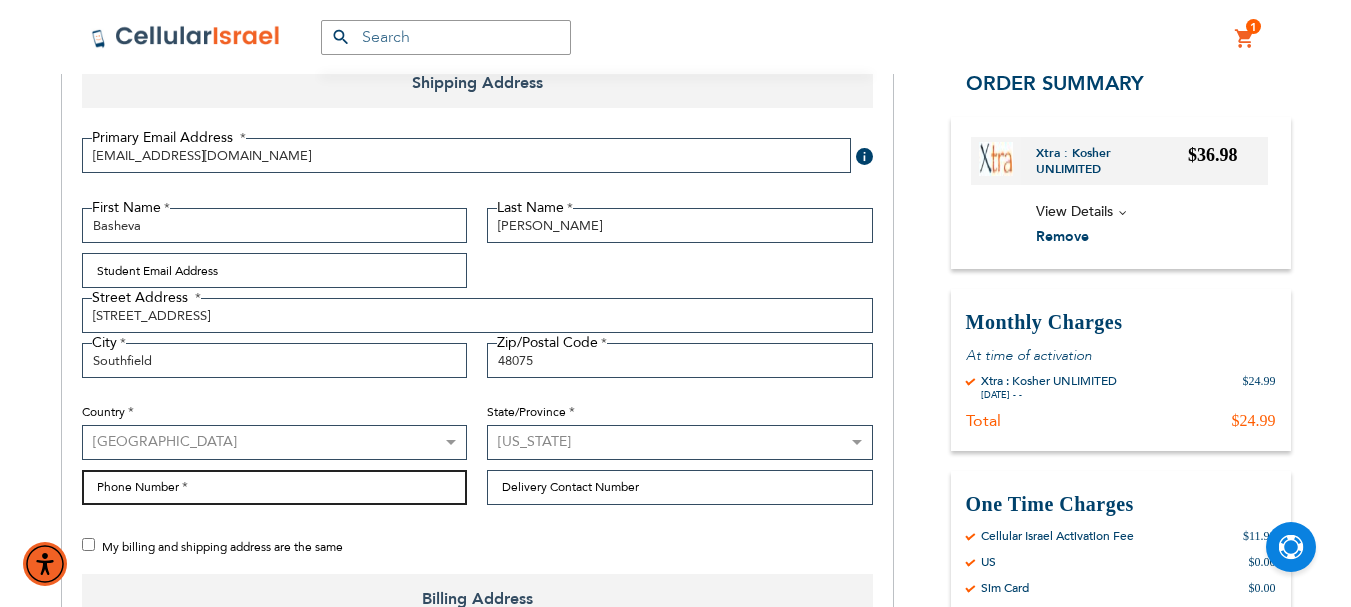 click on "Phone Number" at bounding box center (275, 487) 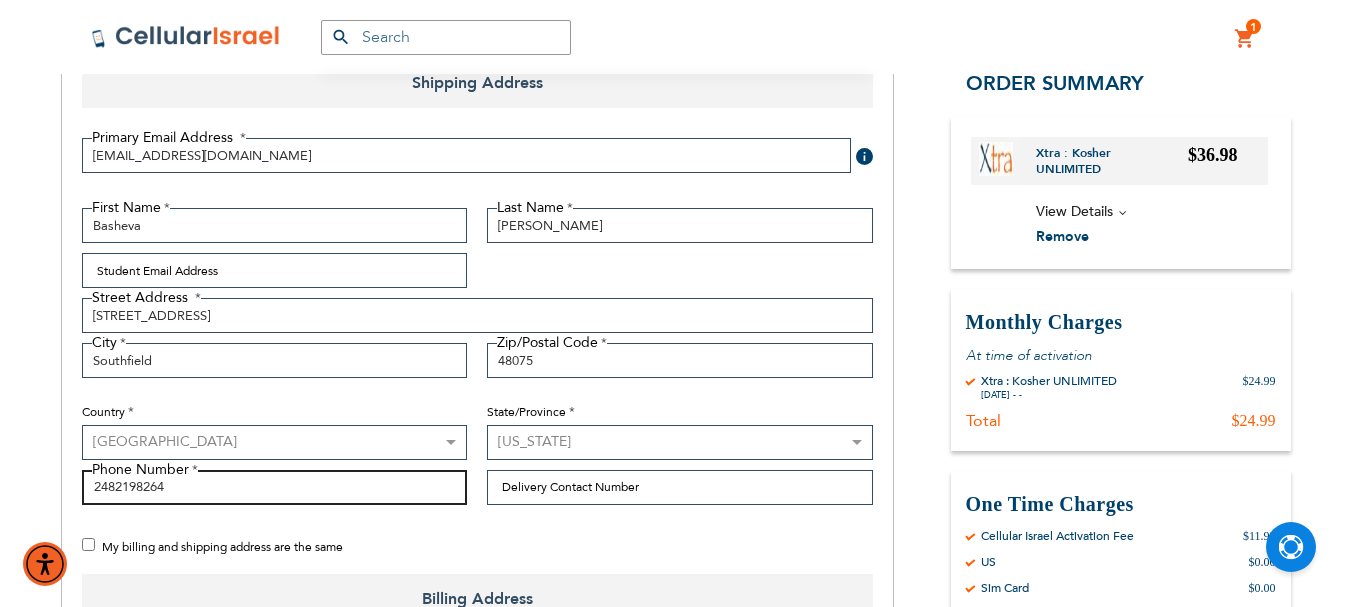 type on "2482198264" 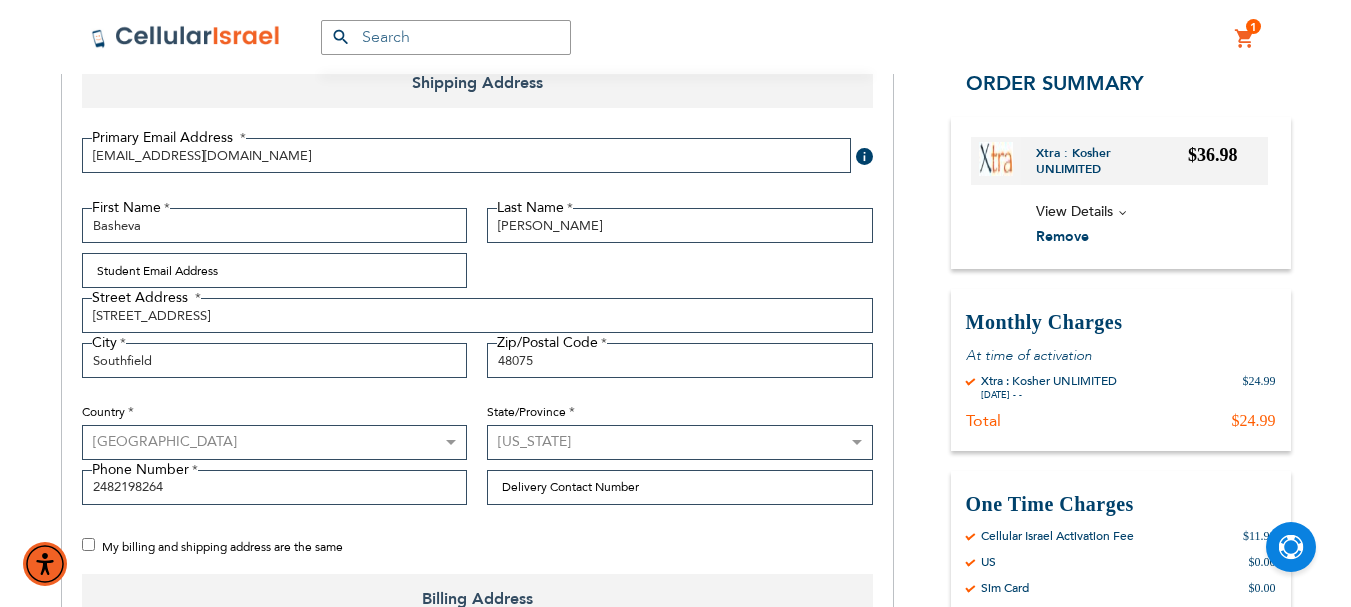 click on "My billing and shipping address are the same" at bounding box center [88, 544] 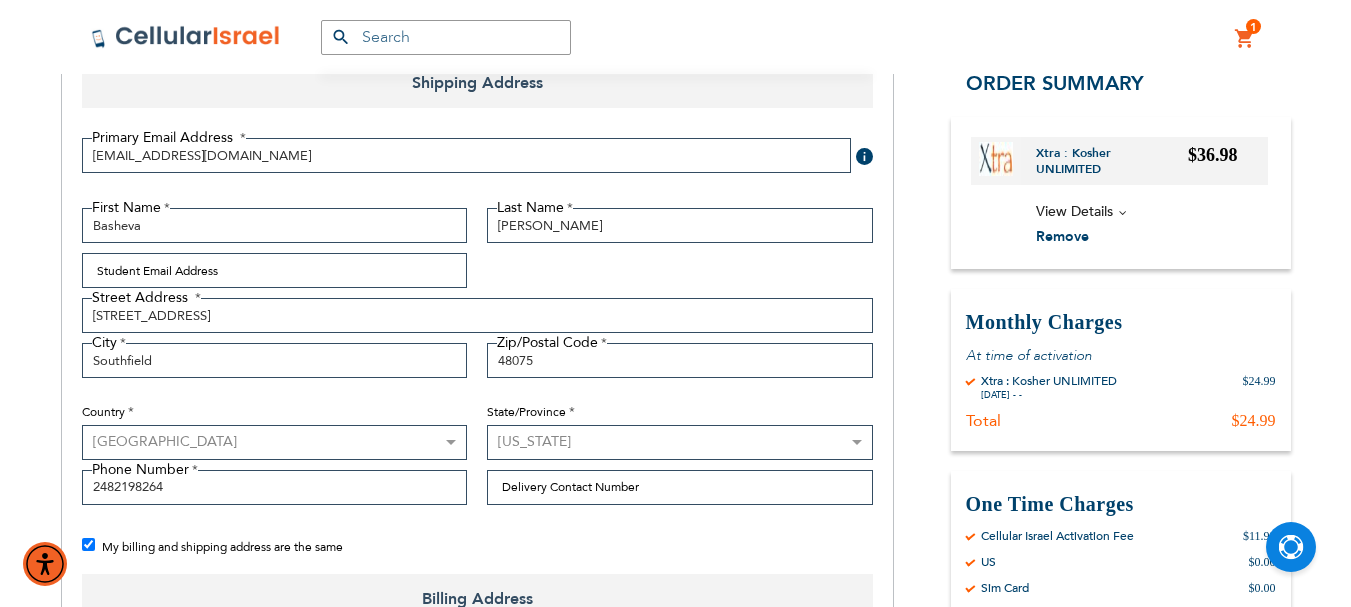 checkbox on "true" 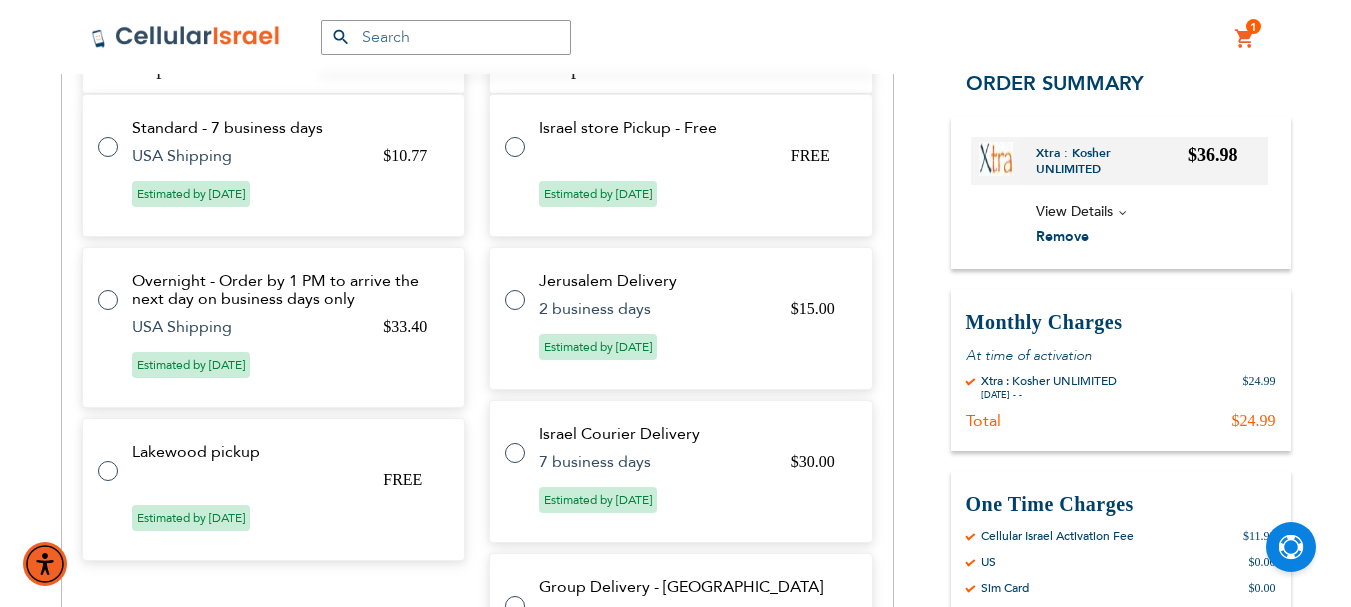 scroll, scrollTop: 1000, scrollLeft: 0, axis: vertical 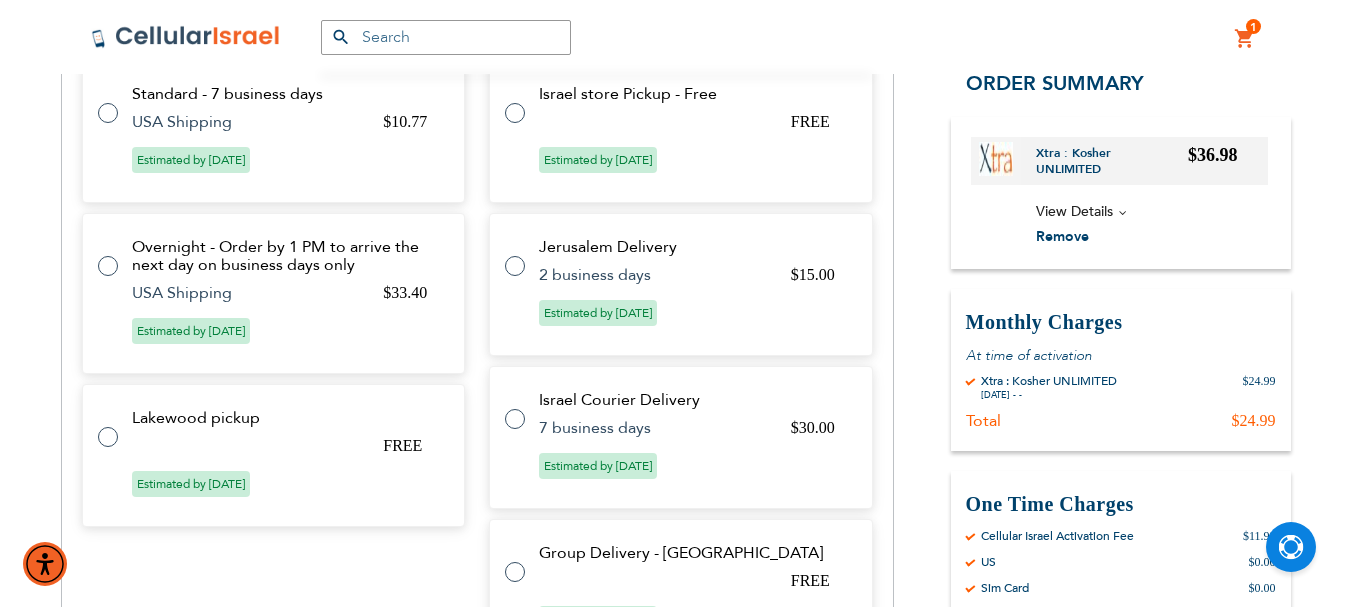 click at bounding box center [118, 101] 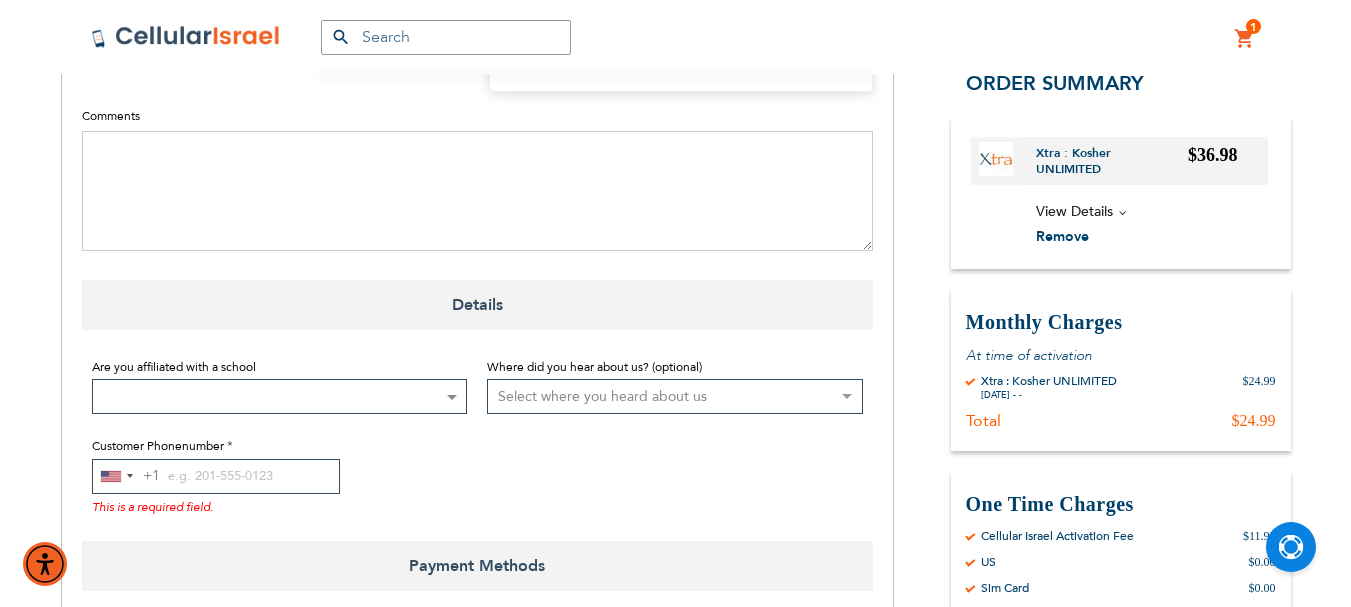 scroll, scrollTop: 1635, scrollLeft: 0, axis: vertical 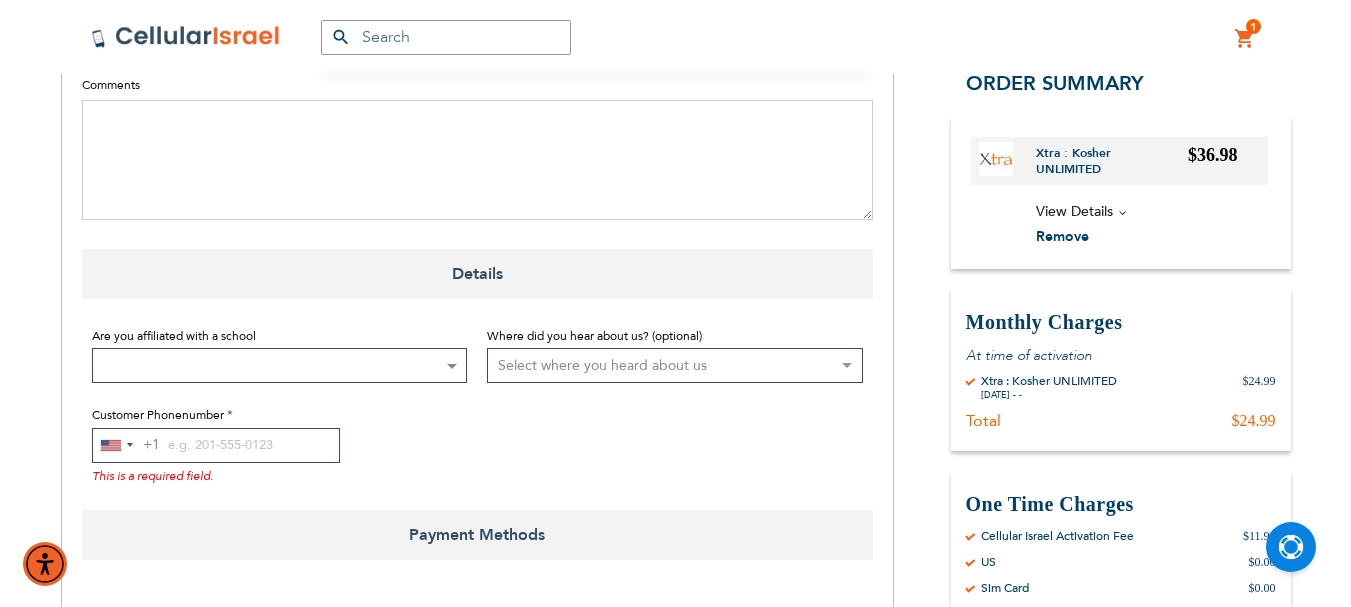 click at bounding box center [280, 365] 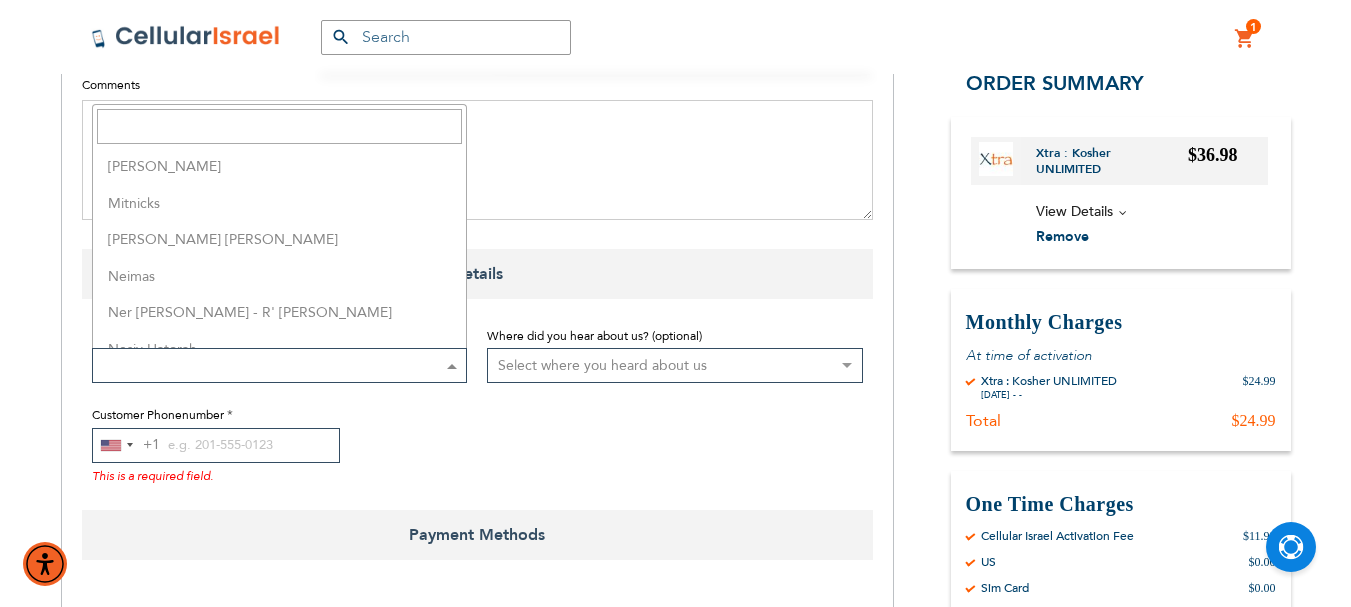 scroll, scrollTop: 3600, scrollLeft: 0, axis: vertical 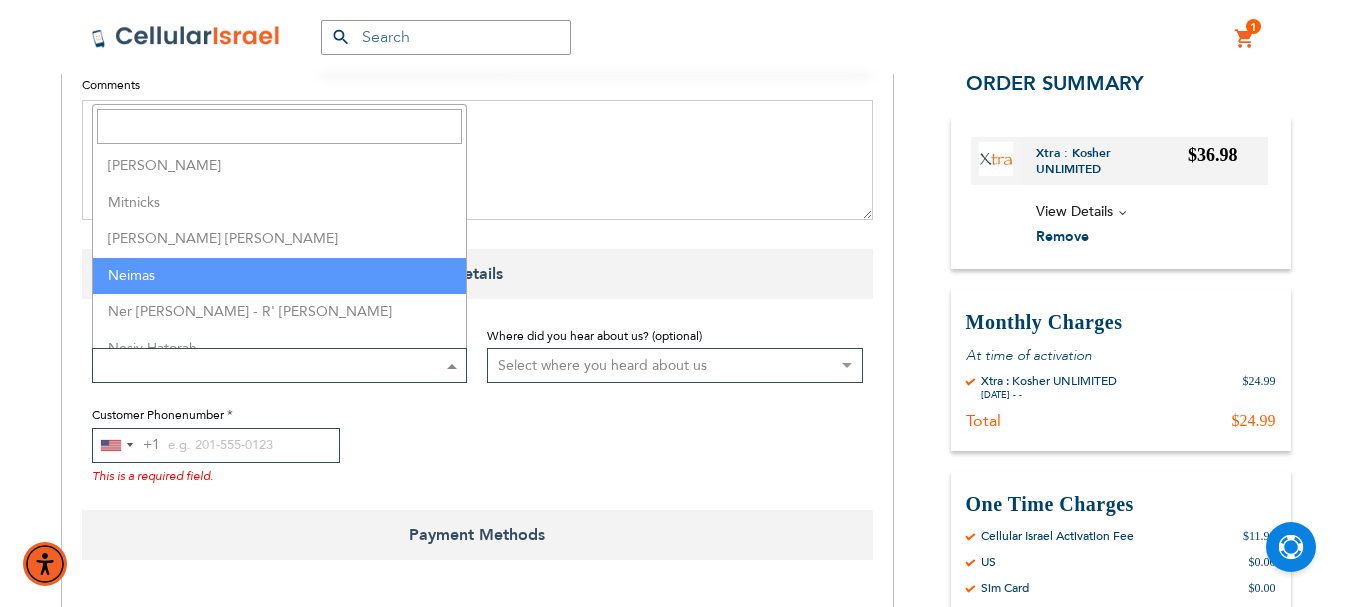 select on "222" 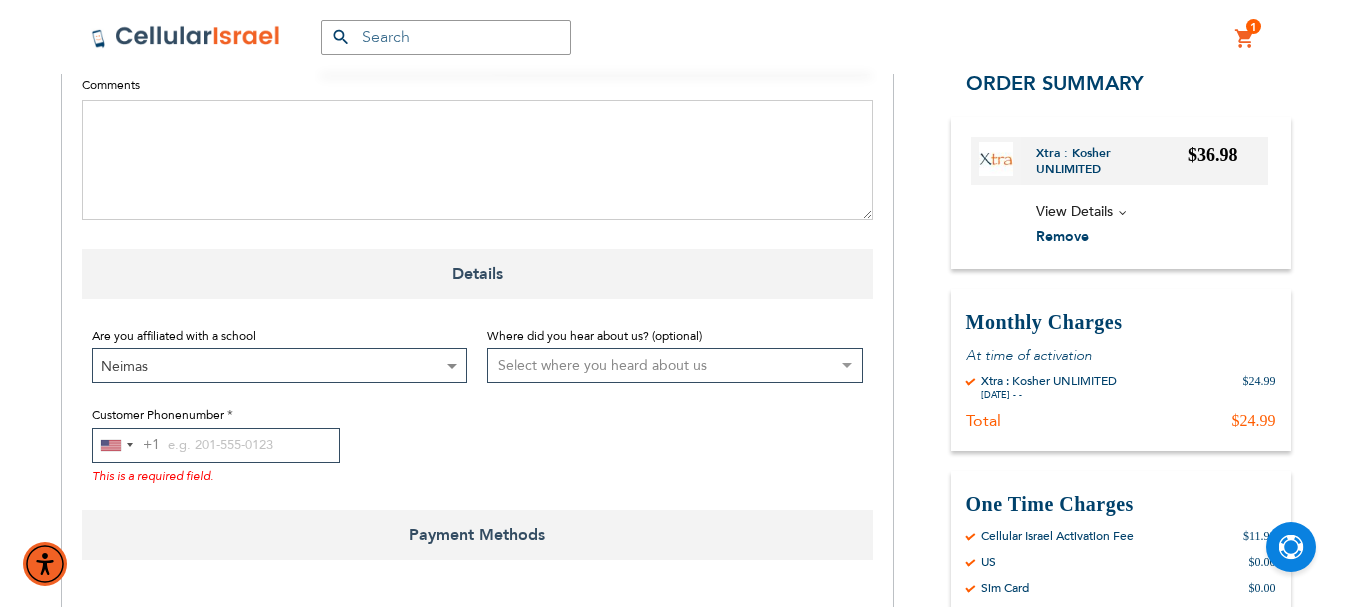 click on "Select where you heard about us Existing Customer Friend Other School/Group BP Kol Bramah Echo Torah Times Kol Haolam Kosher Trip Adviser bestfone ShukiPhone Kesher Cellular [PERSON_NAME] Planet Cell BP Graphics Newcomers Guide Kesher Cellular HCC Pen Masa Umatan Ezras Achim calendar Lakewood Directory Hamodia Online Yeshiva store Vacation [GEOGRAPHIC_DATA] [GEOGRAPHIC_DATA][PERSON_NAME][GEOGRAPHIC_DATA] Best Sim Nati Jewish Pocket Guide Jewish Business Directory Whats Doing in [GEOGRAPHIC_DATA] [PERSON_NAME] Best Sim Online Search [PERSON_NAME] [PERSON_NAME] Shimmy [PERSON_NAME] Nefesh [PERSON_NAME]" at bounding box center (675, 365) 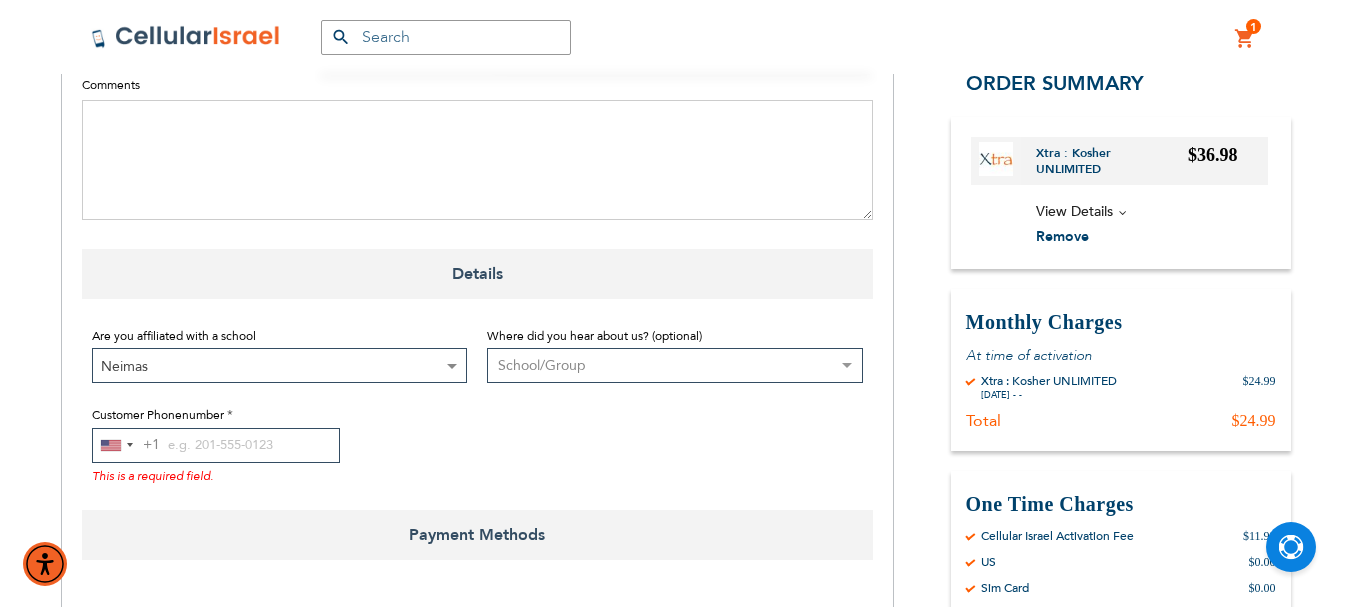 click on "Select where you heard about us Existing Customer Friend Other School/Group BP Kol Bramah Echo Torah Times Kol Haolam Kosher Trip Adviser bestfone ShukiPhone Kesher Cellular [PERSON_NAME] Planet Cell BP Graphics Newcomers Guide Kesher Cellular HCC Pen Masa Umatan Ezras Achim calendar Lakewood Directory Hamodia Online Yeshiva store Vacation [GEOGRAPHIC_DATA] [GEOGRAPHIC_DATA][PERSON_NAME][GEOGRAPHIC_DATA] Best Sim Nati Jewish Pocket Guide Jewish Business Directory Whats Doing in [GEOGRAPHIC_DATA] [PERSON_NAME] Best Sim Online Search [PERSON_NAME] [PERSON_NAME] Shimmy [PERSON_NAME] Nefesh [PERSON_NAME]" at bounding box center [675, 365] 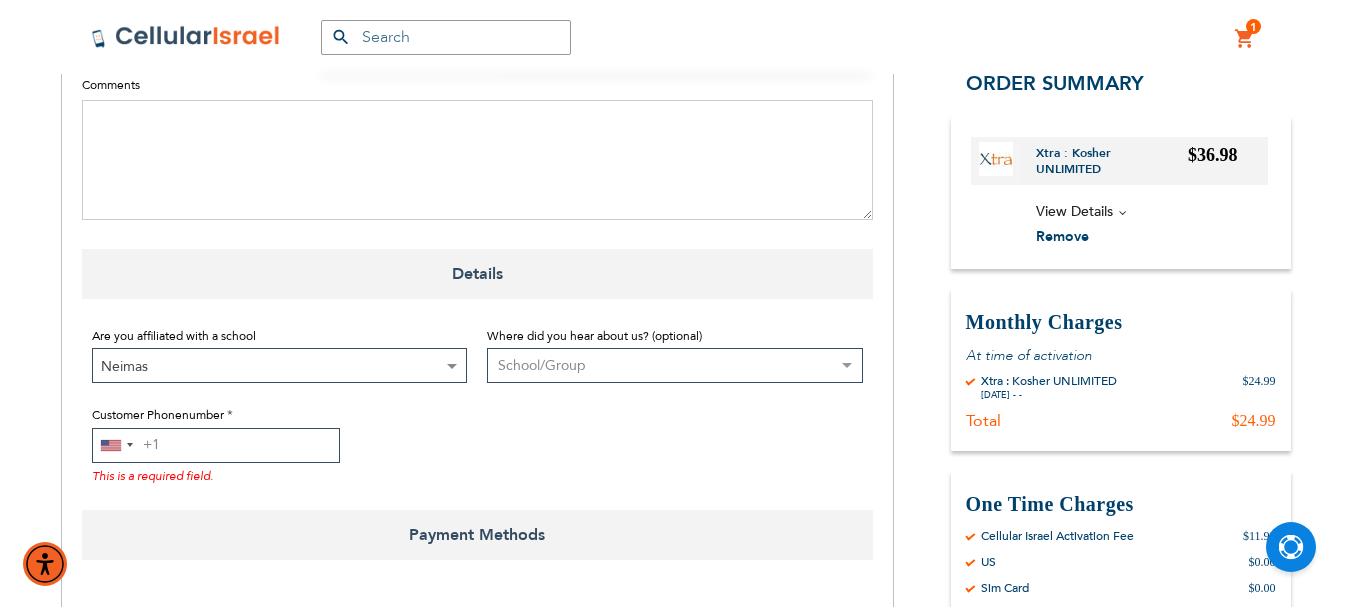 click on "Customer Phonenumber" at bounding box center [216, 445] 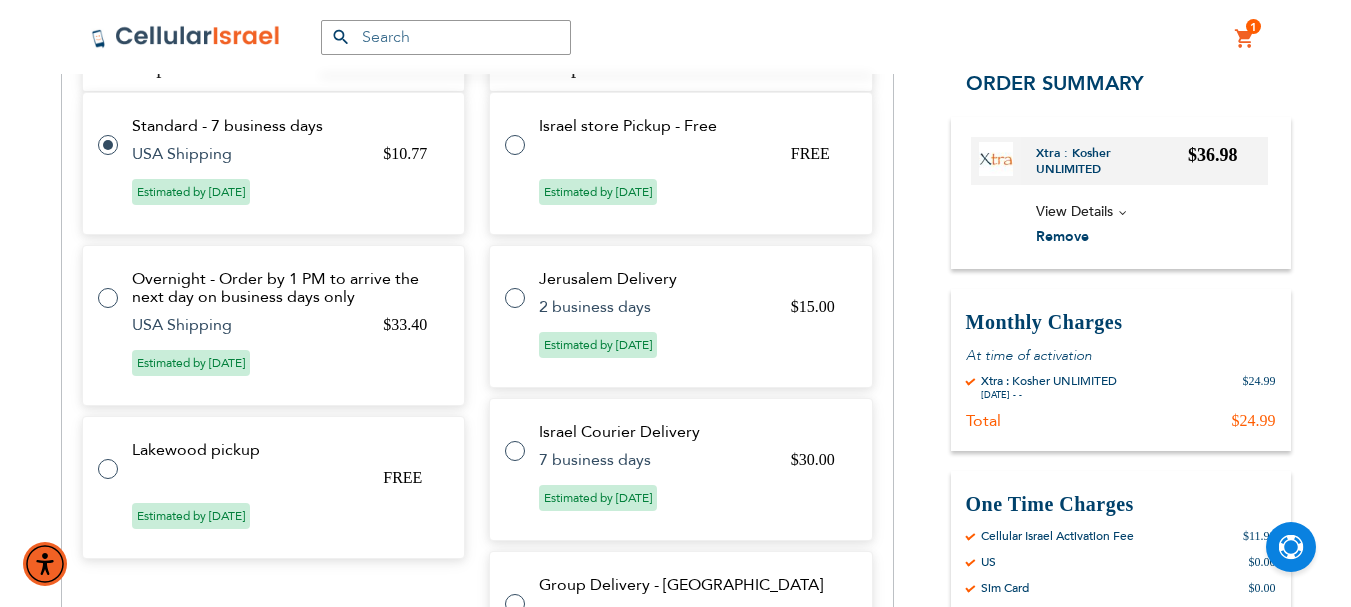 scroll, scrollTop: 1035, scrollLeft: 0, axis: vertical 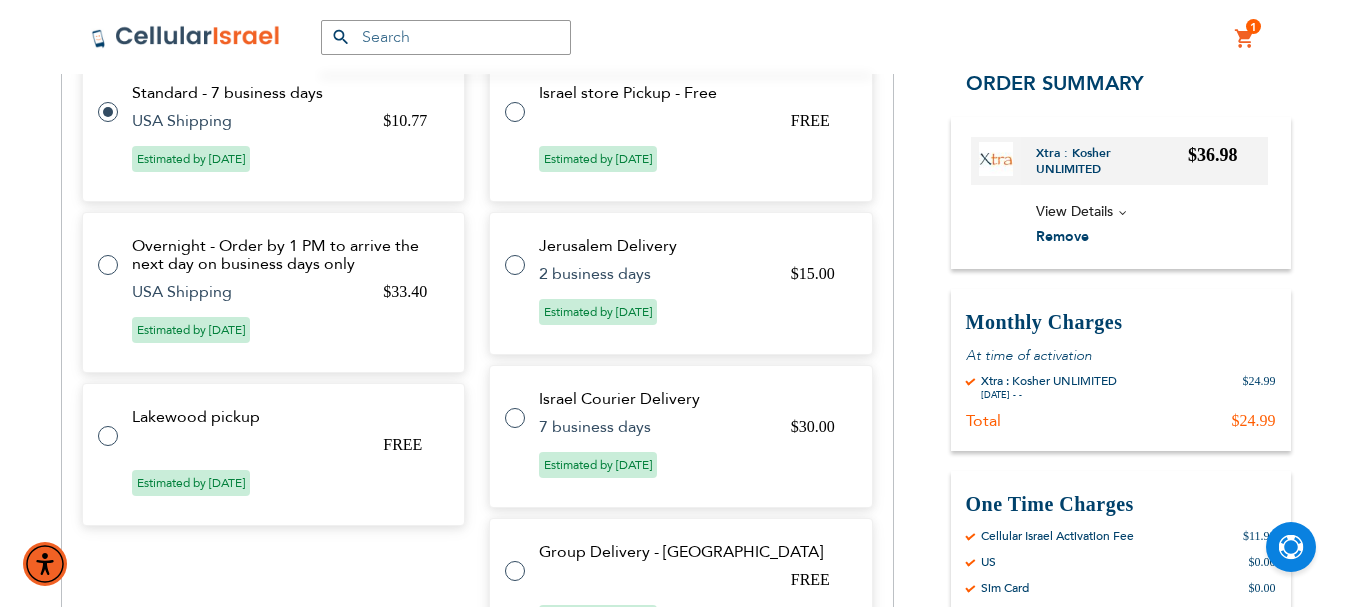 type on "[PHONE_NUMBER]" 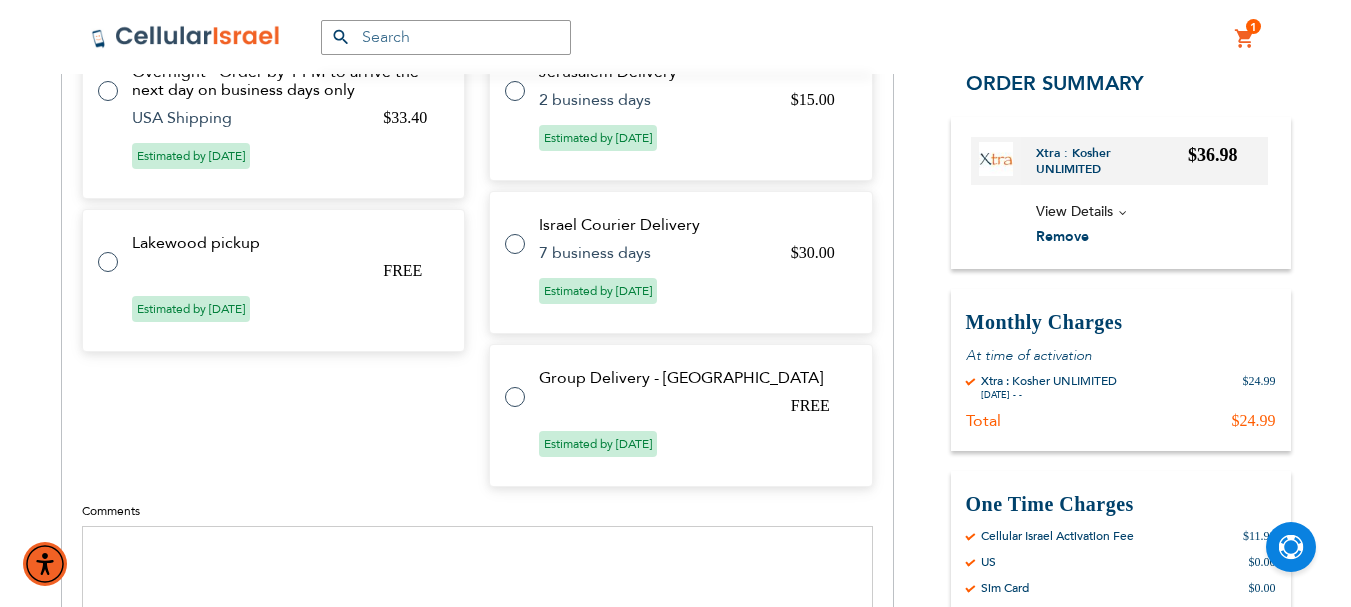 scroll, scrollTop: 1235, scrollLeft: 0, axis: vertical 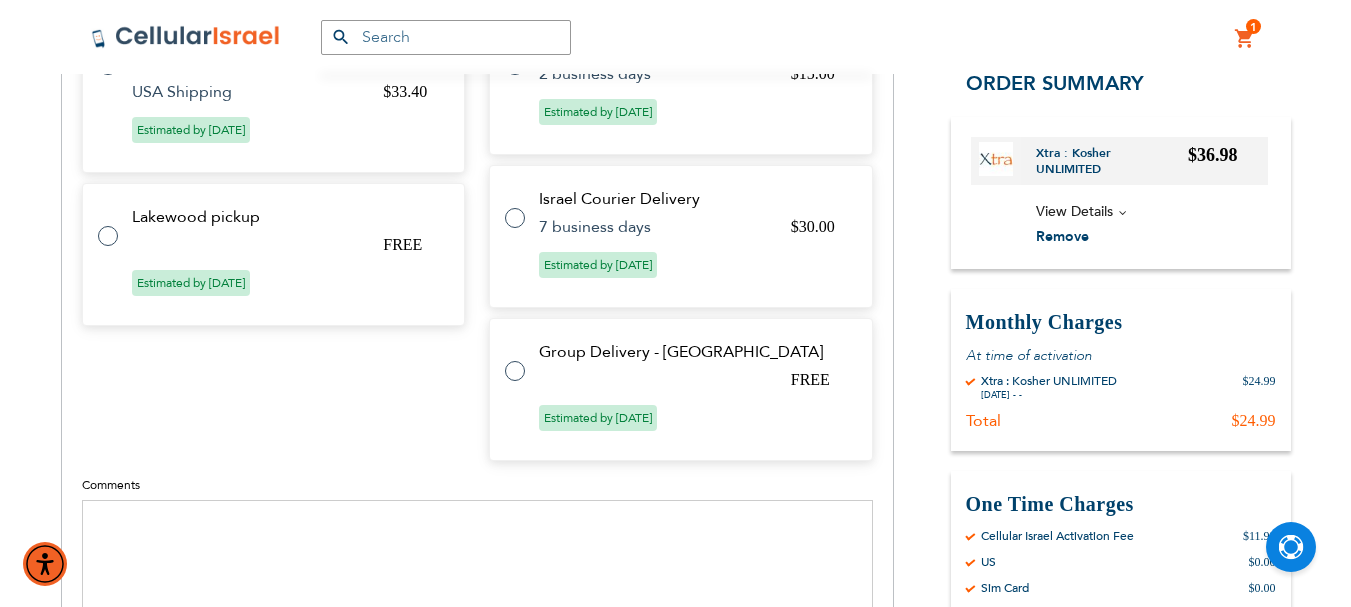 click at bounding box center (525, 359) 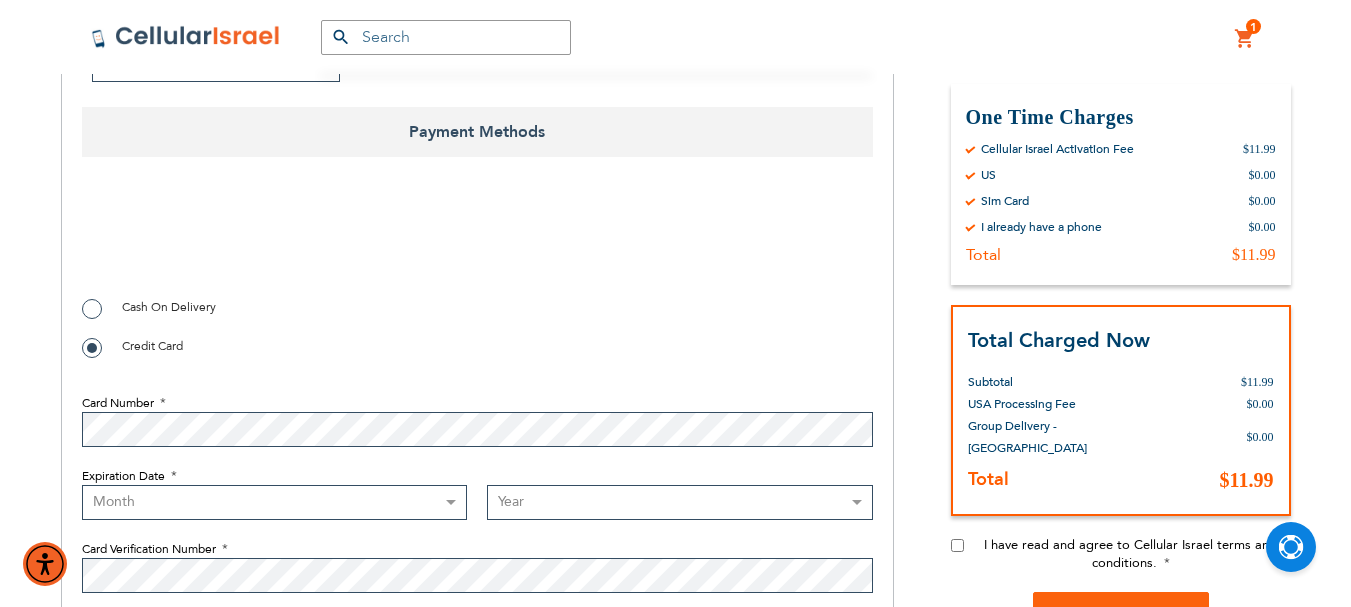 scroll, scrollTop: 1956, scrollLeft: 0, axis: vertical 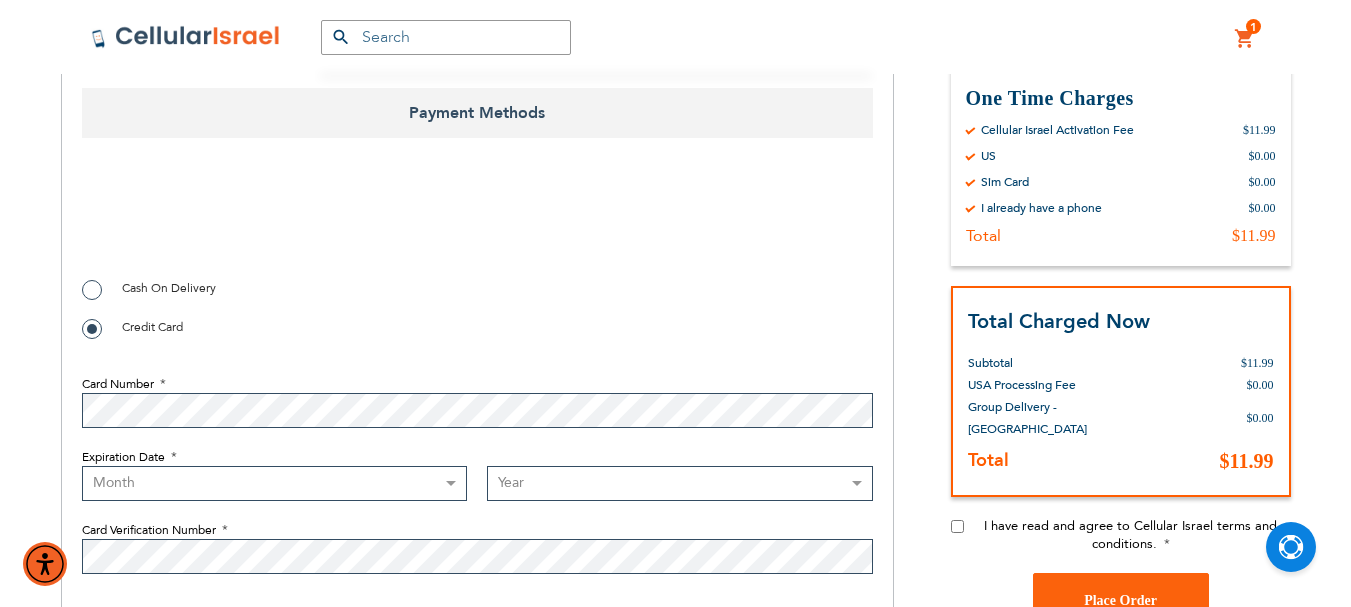 click on "I have read and agree to Cellular Israel terms and conditions." at bounding box center [957, 526] 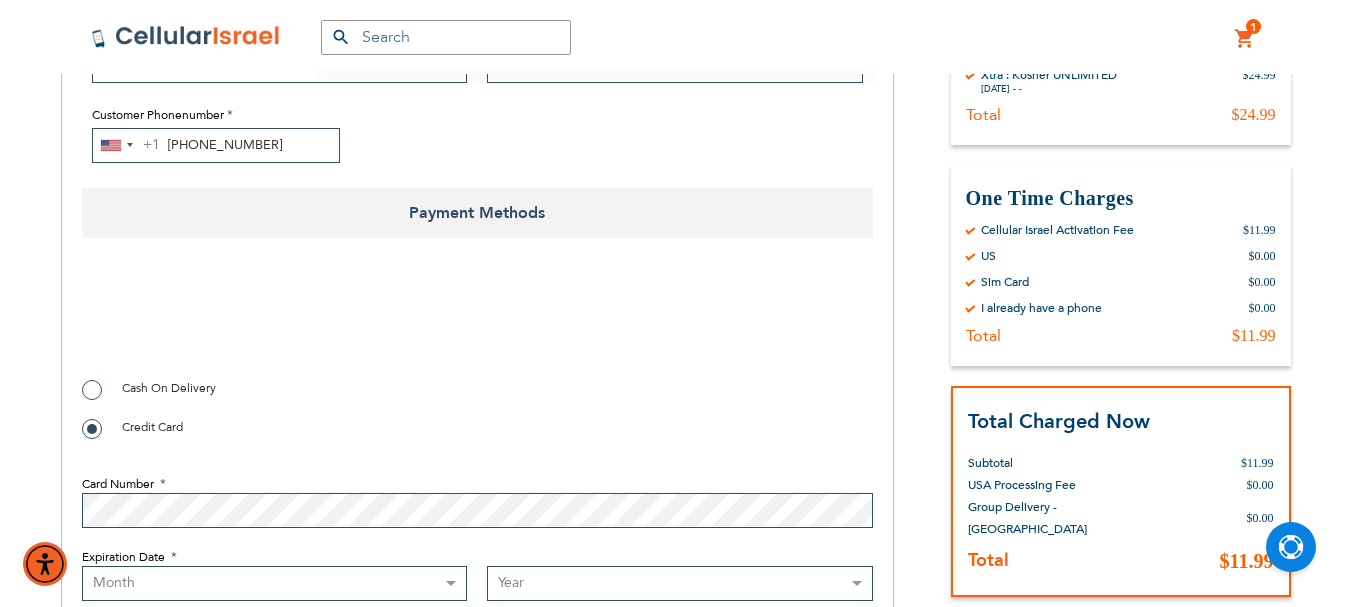 scroll, scrollTop: 1956, scrollLeft: 0, axis: vertical 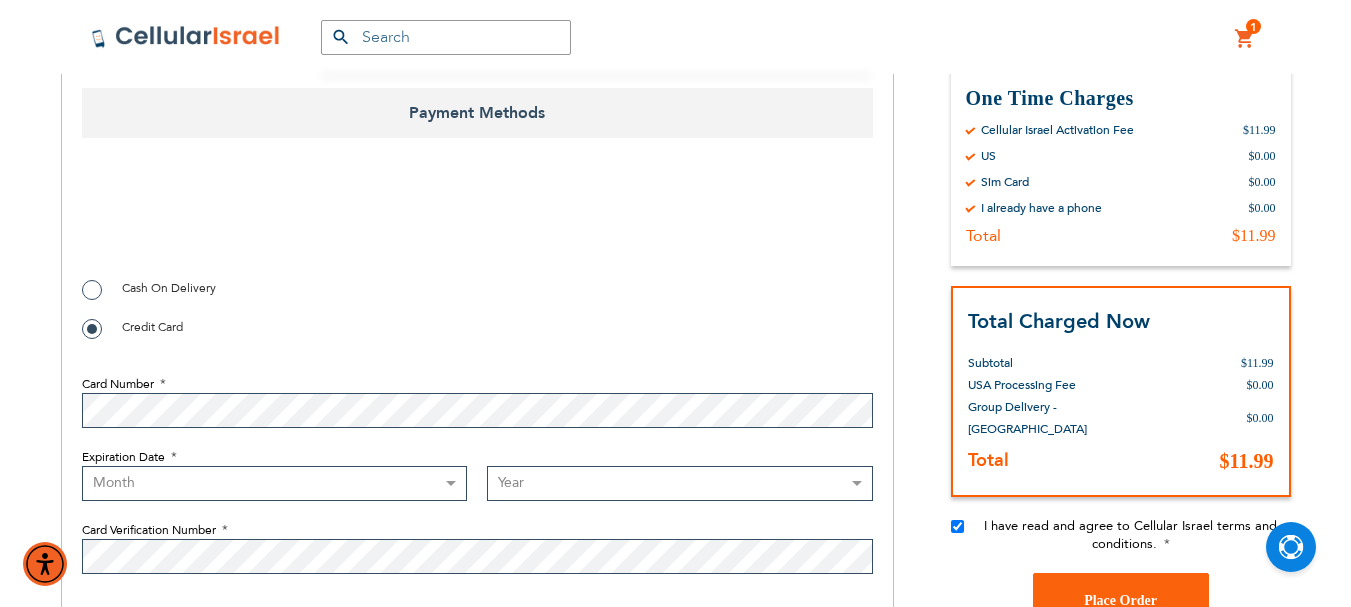 checkbox on "true" 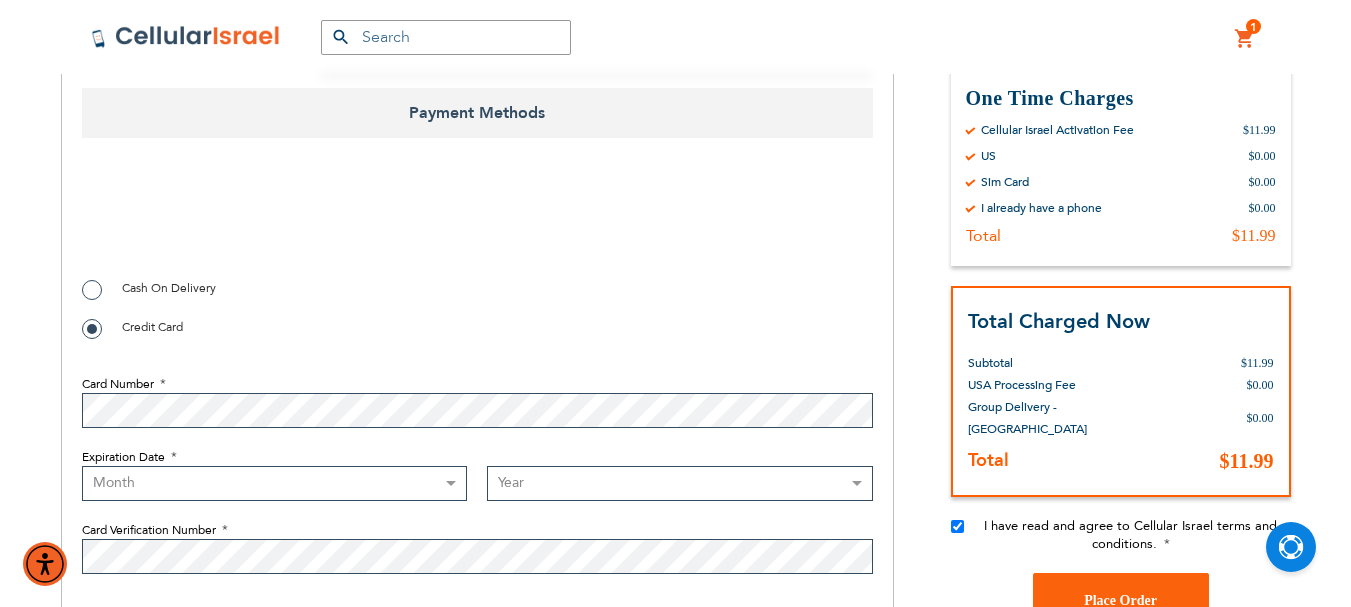 select on "8" 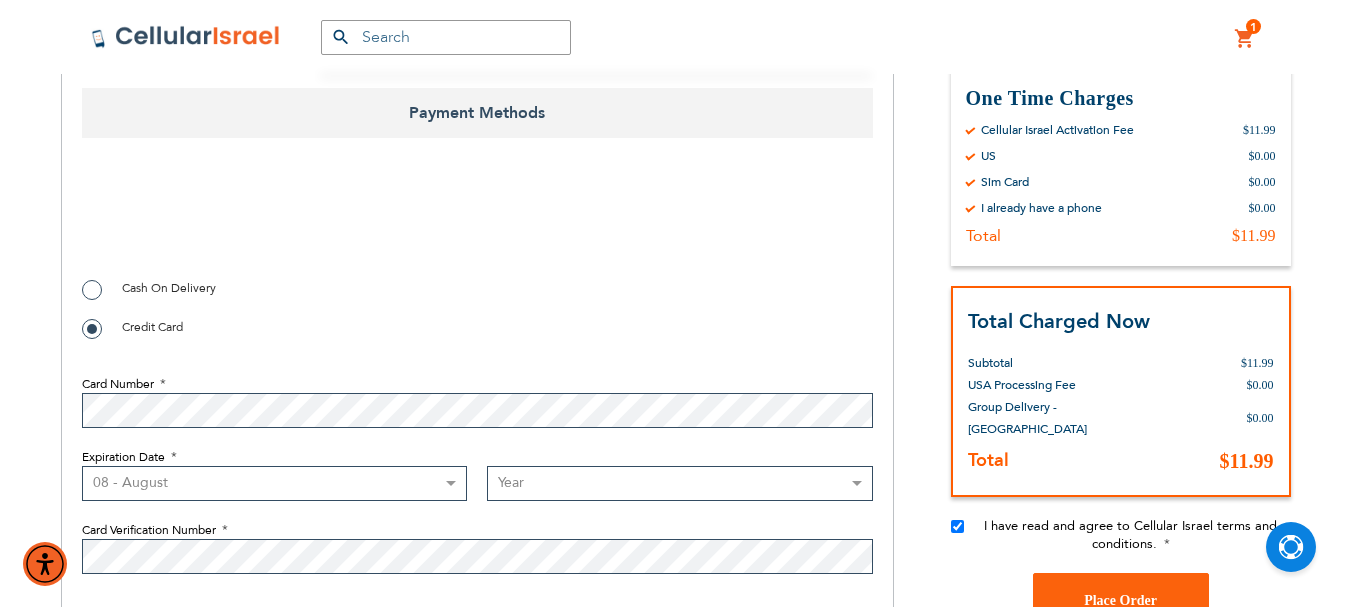click on "Month [DATE] - [DATE] - [DATE] - [DATE] - [DATE] - [DATE] - [DATE] - [DATE] - [DATE] - [DATE] - [DATE] - December" at bounding box center [275, 483] 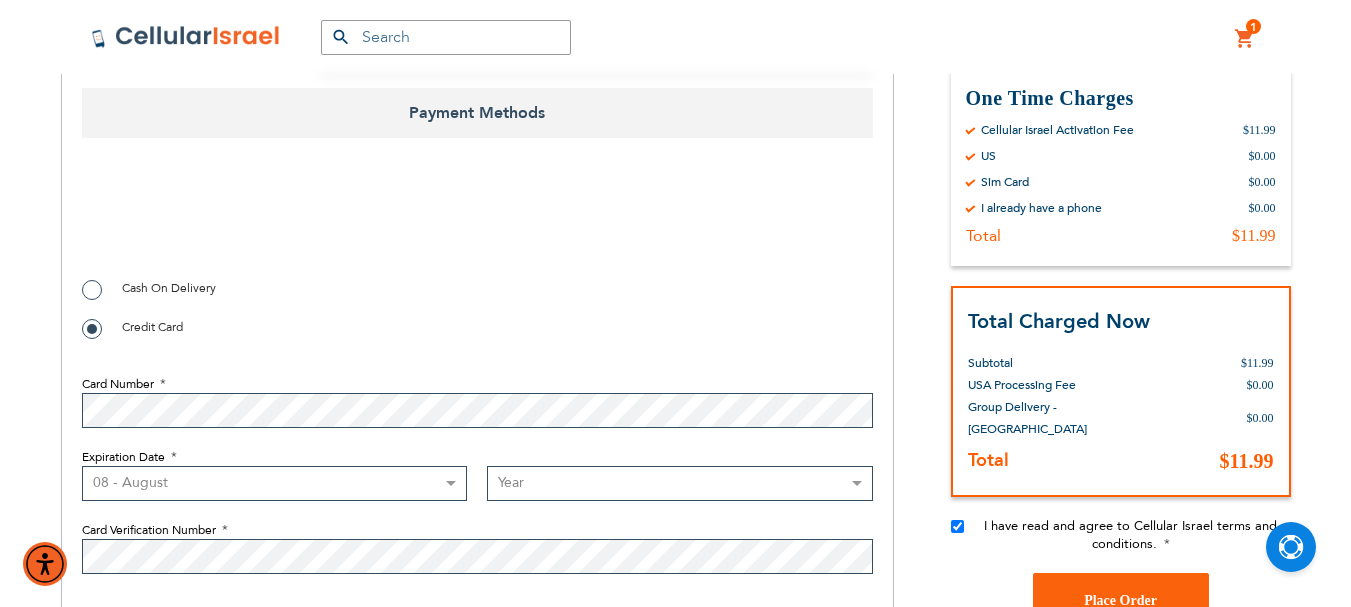 click on "Year [DATE] 2026 2027 2028 2029 2030 2031 2032 2033 2034 2035 2036 2037 2038 2039 2040" at bounding box center (680, 483) 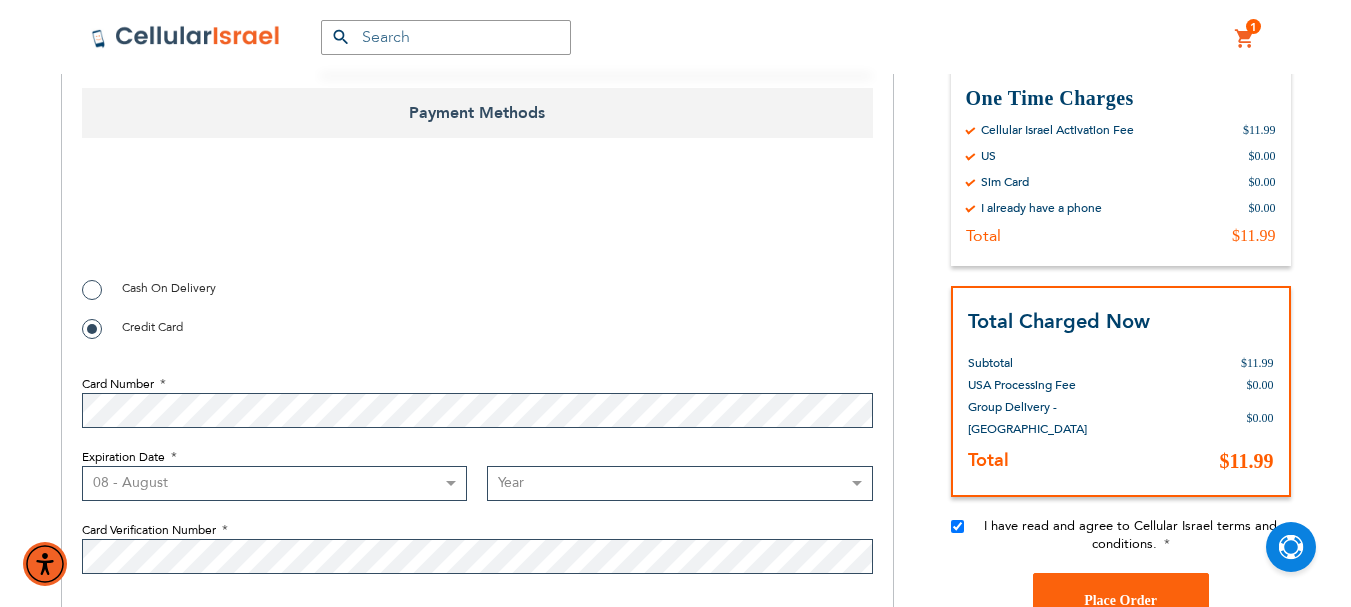 select on "2026" 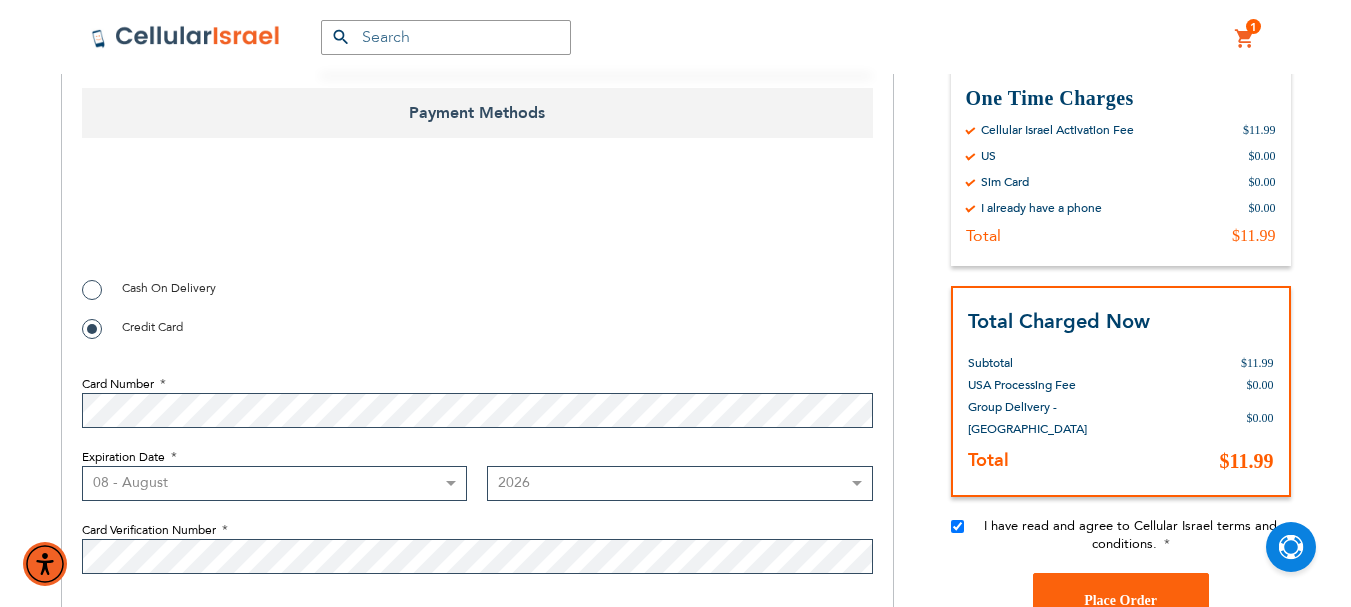 click on "Year [DATE] 2026 2027 2028 2029 2030 2031 2032 2033 2034 2035 2036 2037 2038 2039 2040" at bounding box center [680, 483] 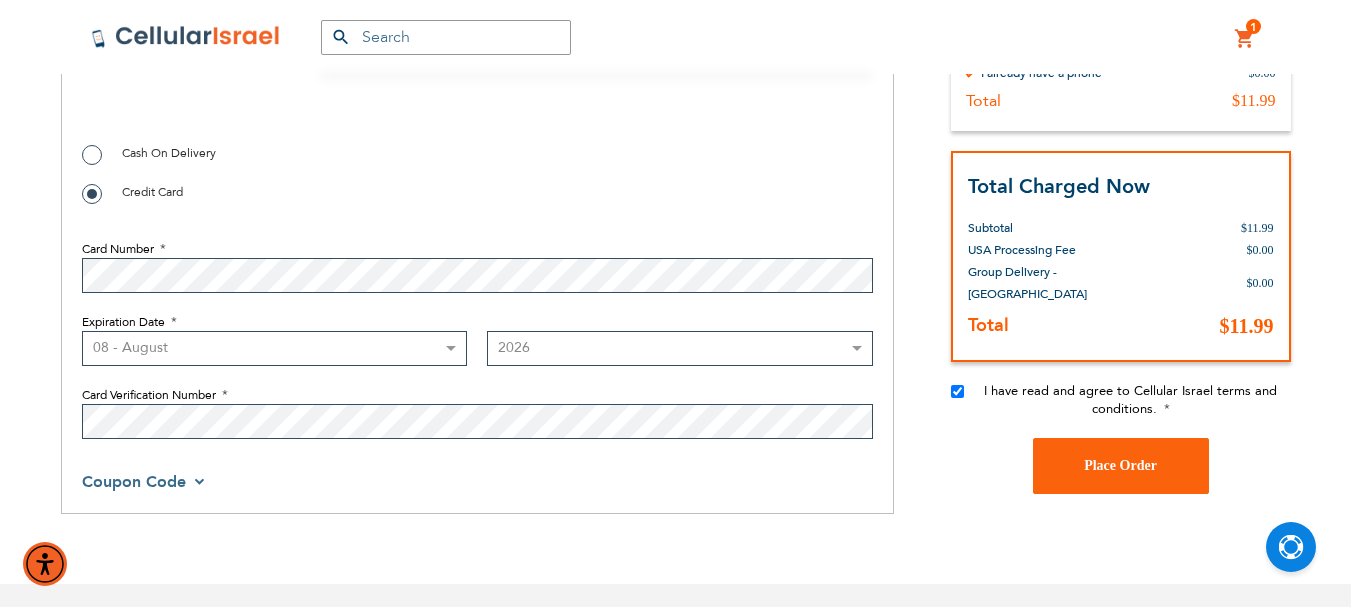scroll, scrollTop: 2056, scrollLeft: 0, axis: vertical 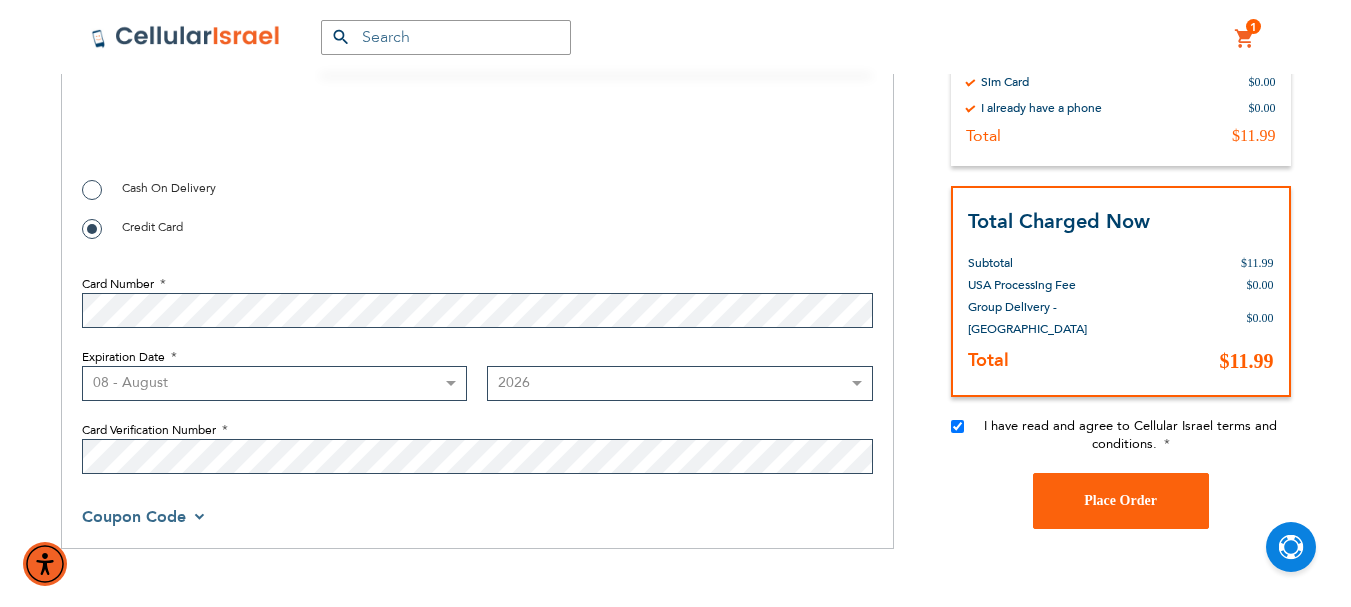 checkbox on "true" 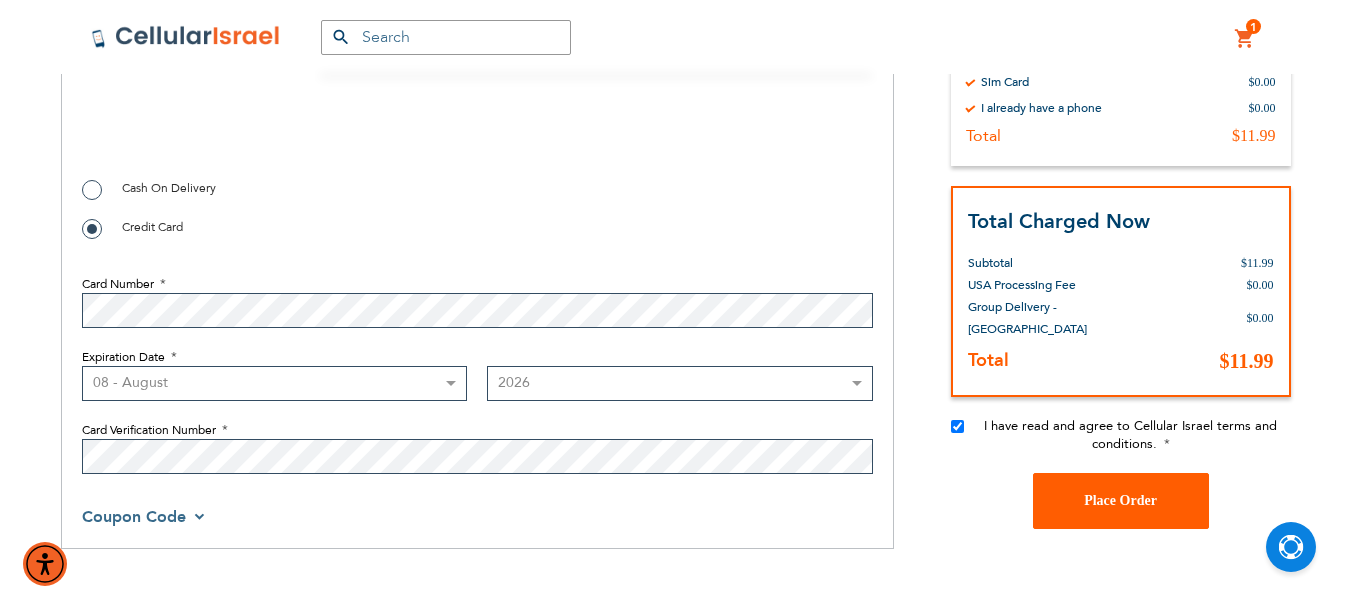 click on "Place Order" at bounding box center (1120, 500) 